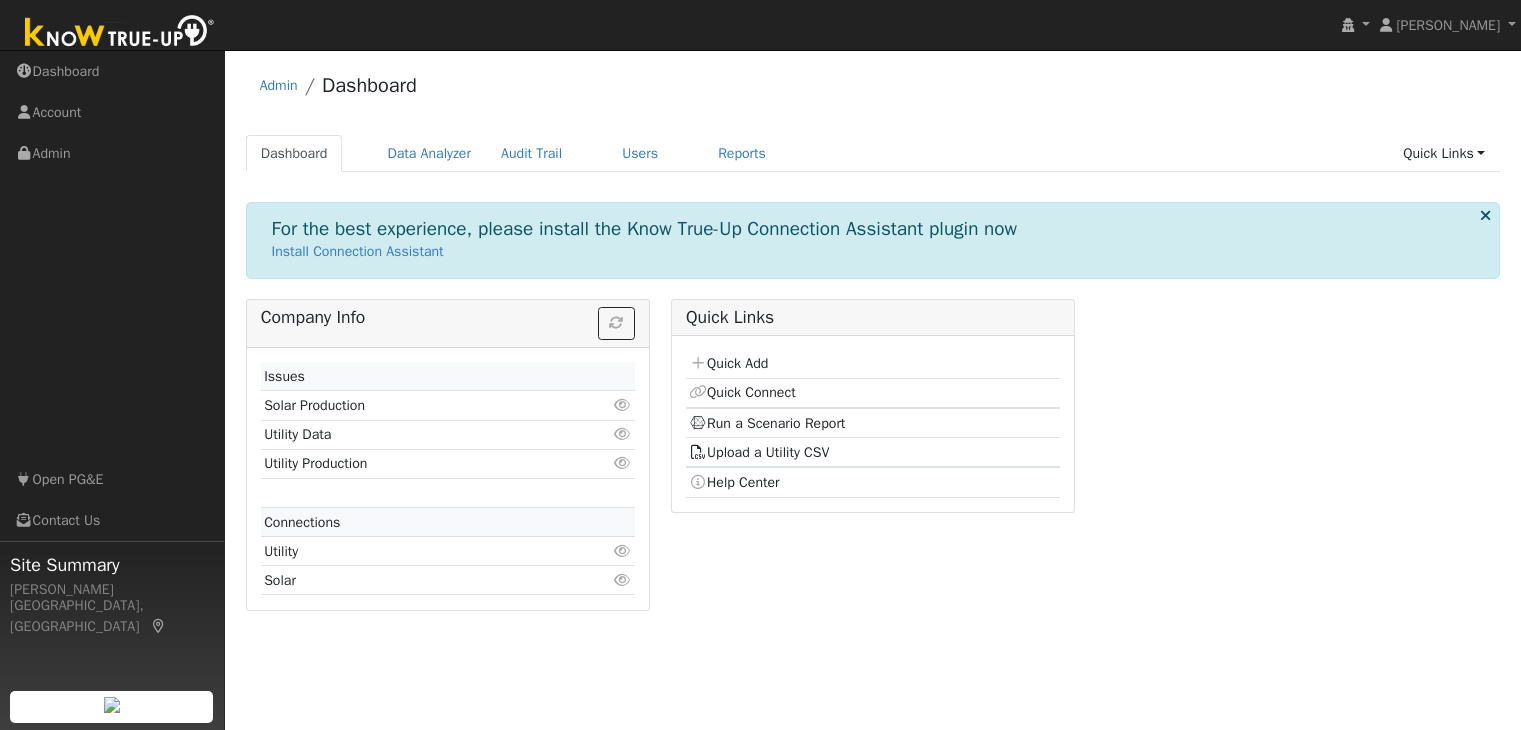 scroll, scrollTop: 0, scrollLeft: 0, axis: both 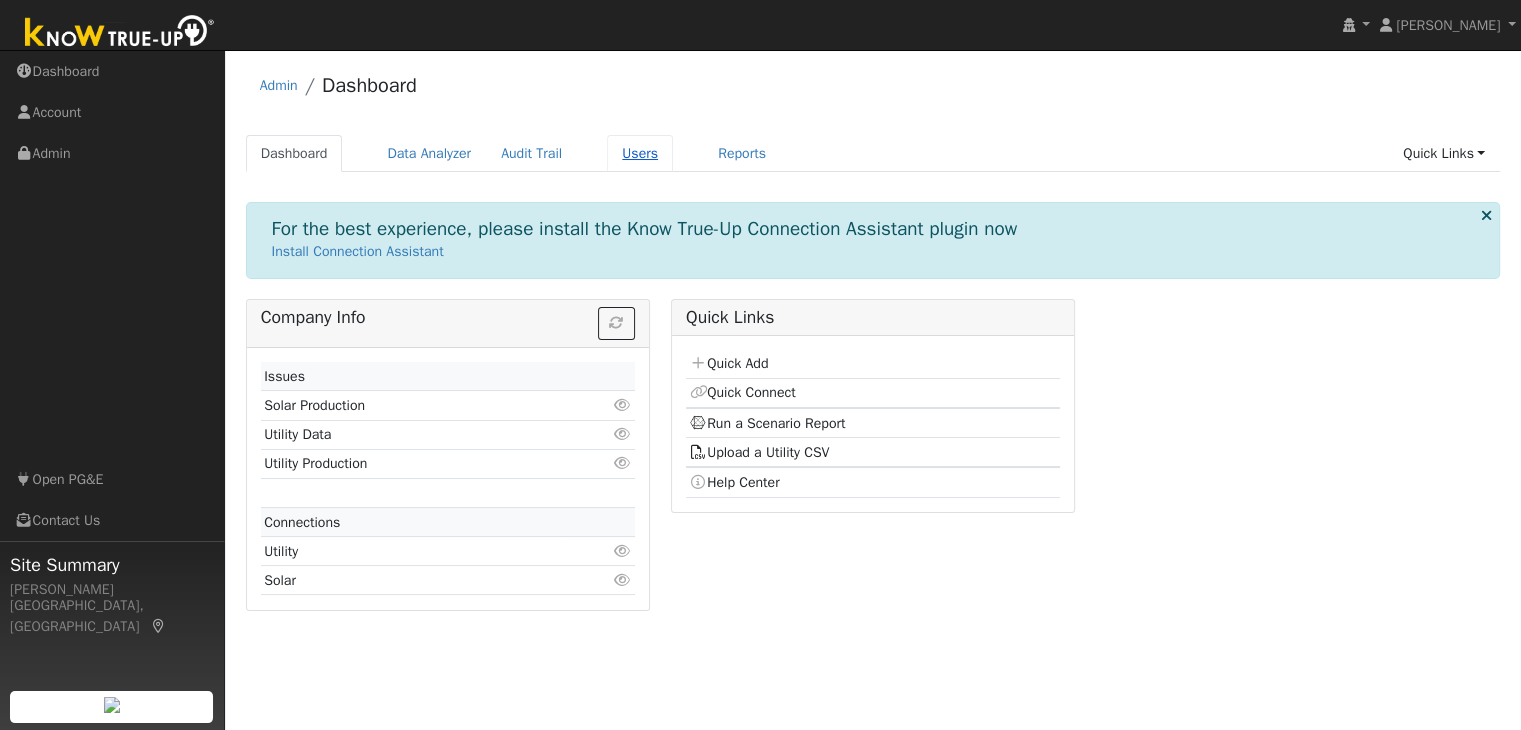 click on "Users" at bounding box center (640, 153) 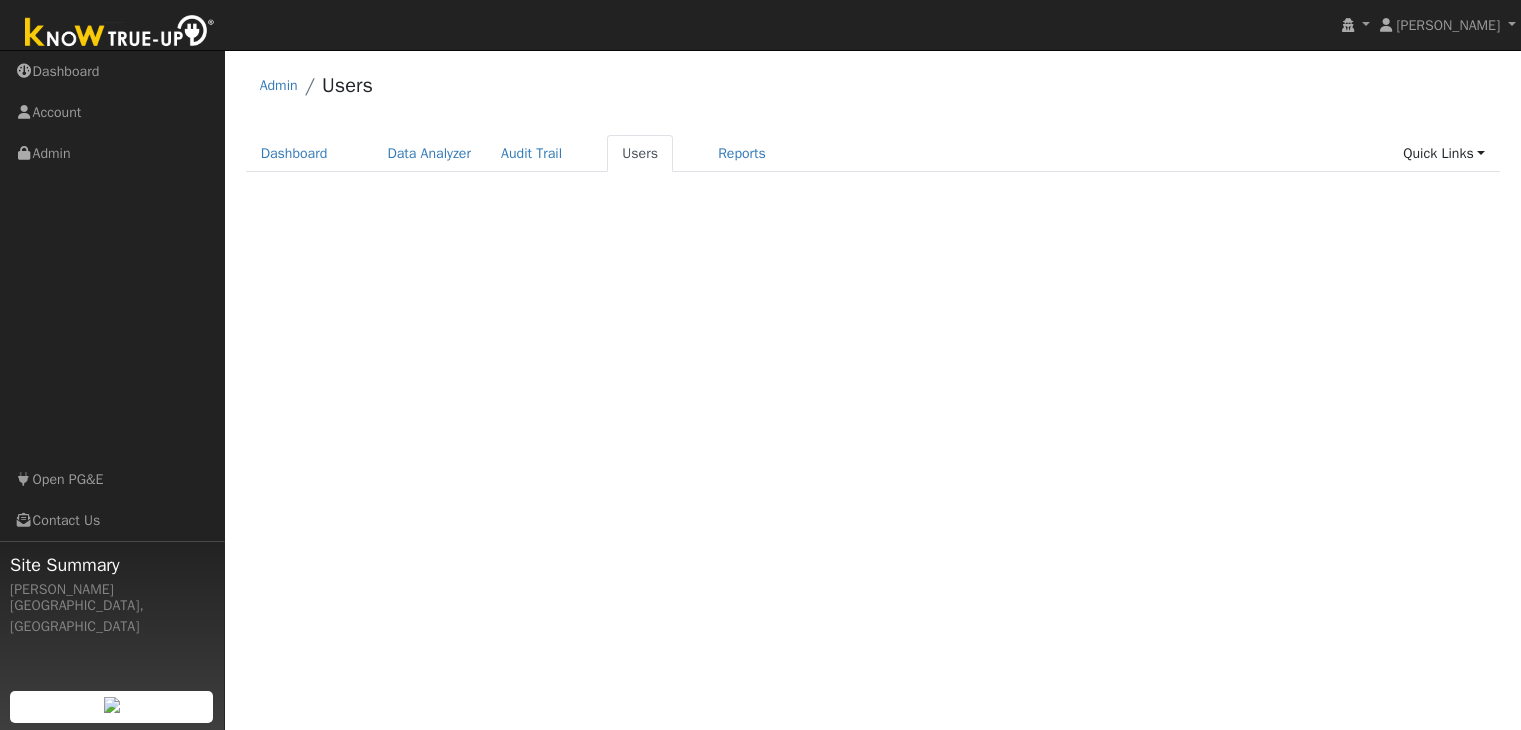 scroll, scrollTop: 0, scrollLeft: 0, axis: both 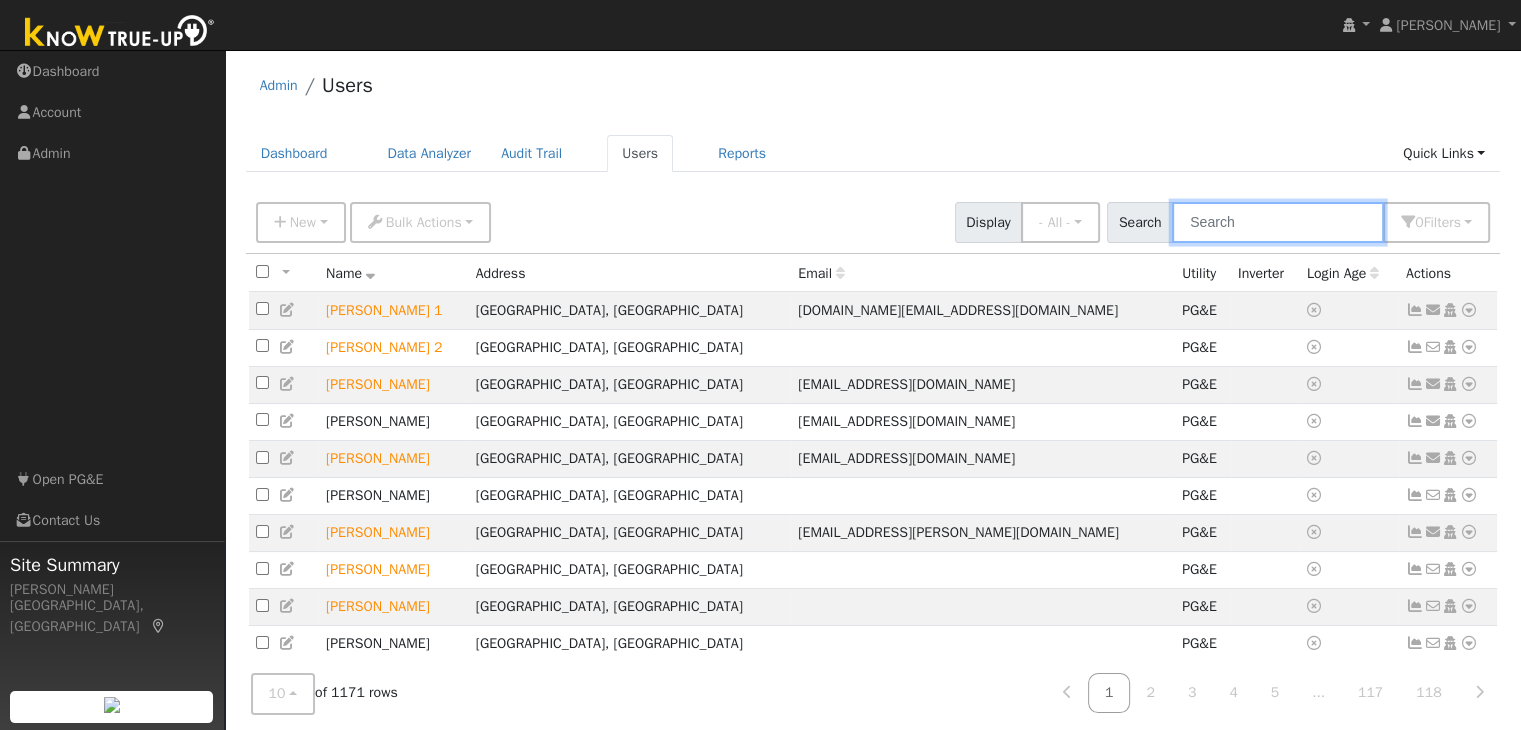 click at bounding box center [1278, 222] 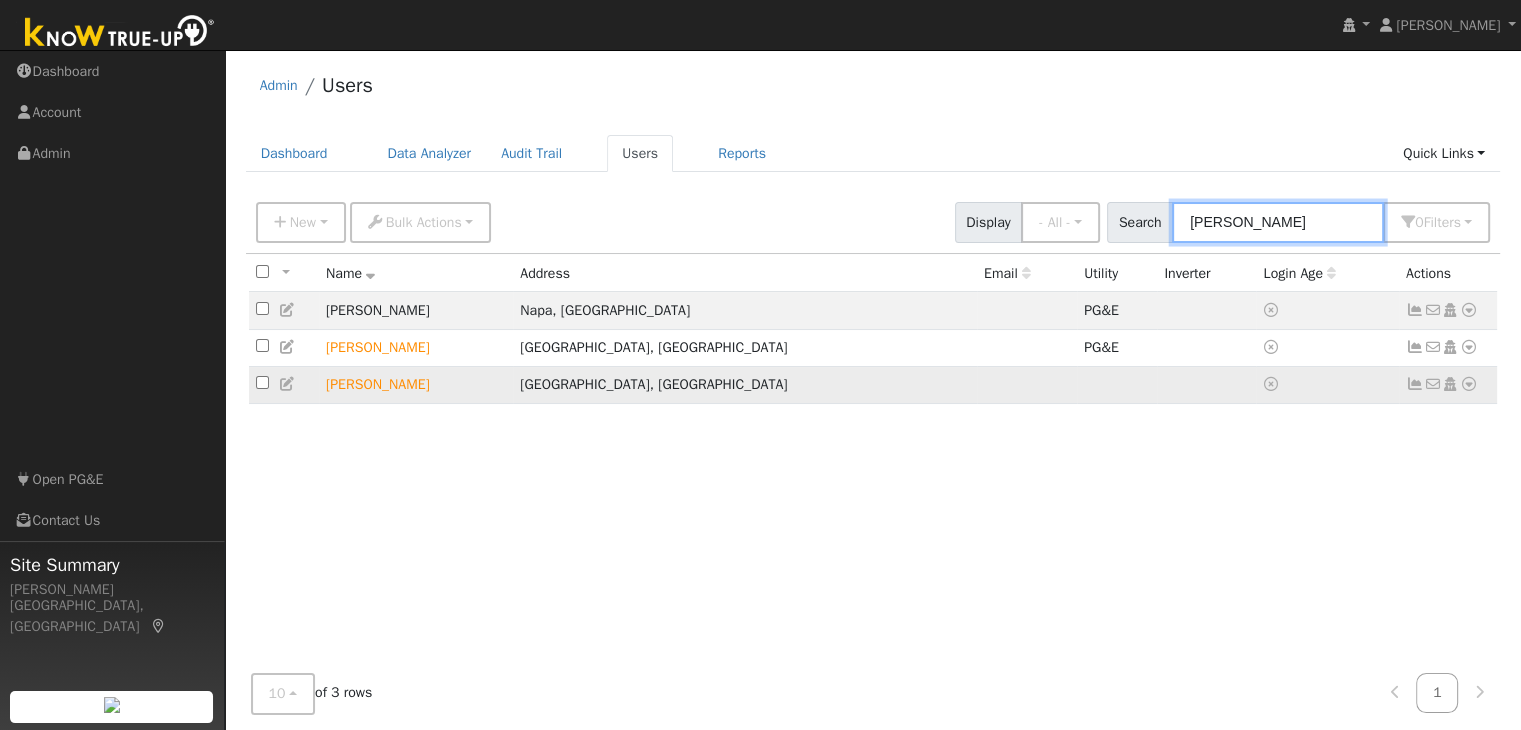 type on "herman" 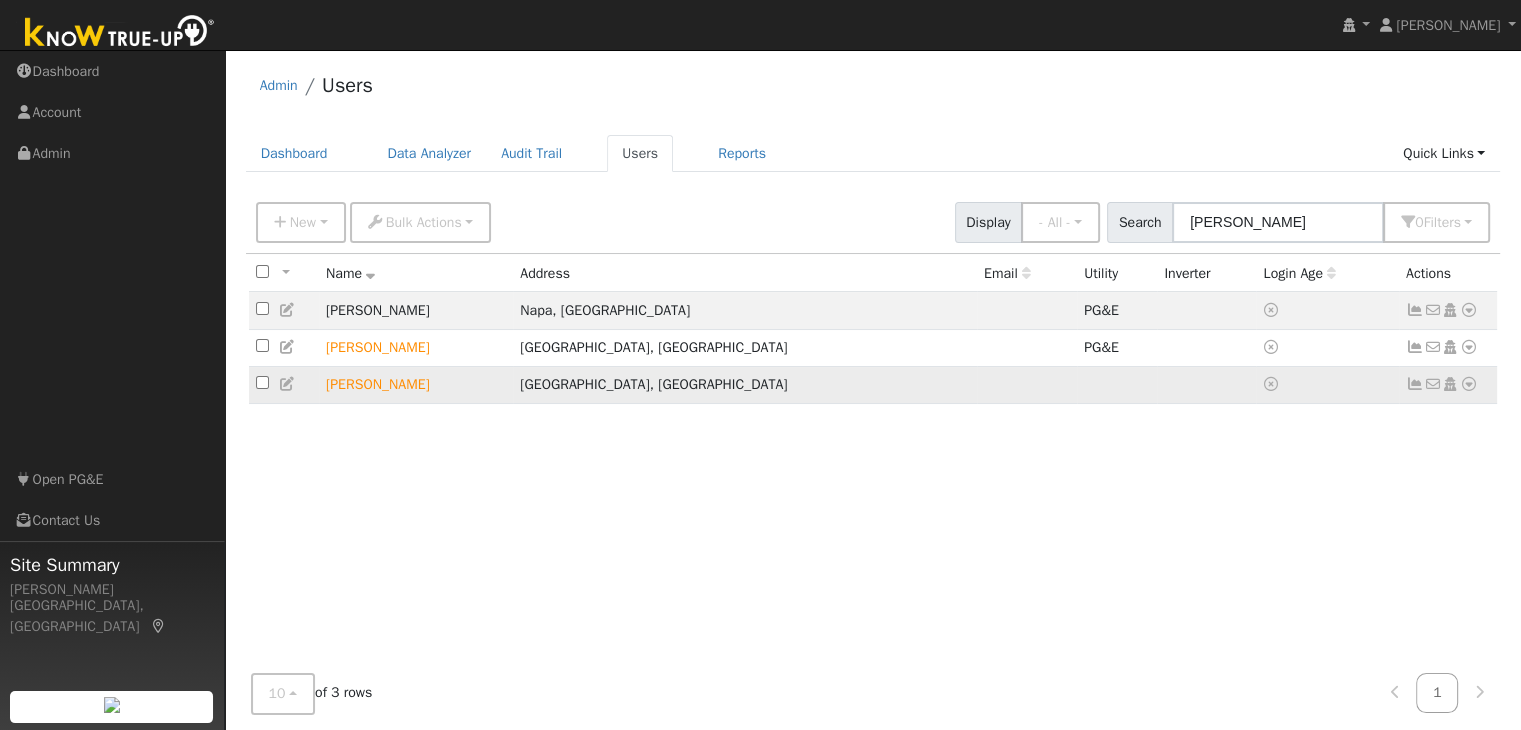 click at bounding box center (1469, 384) 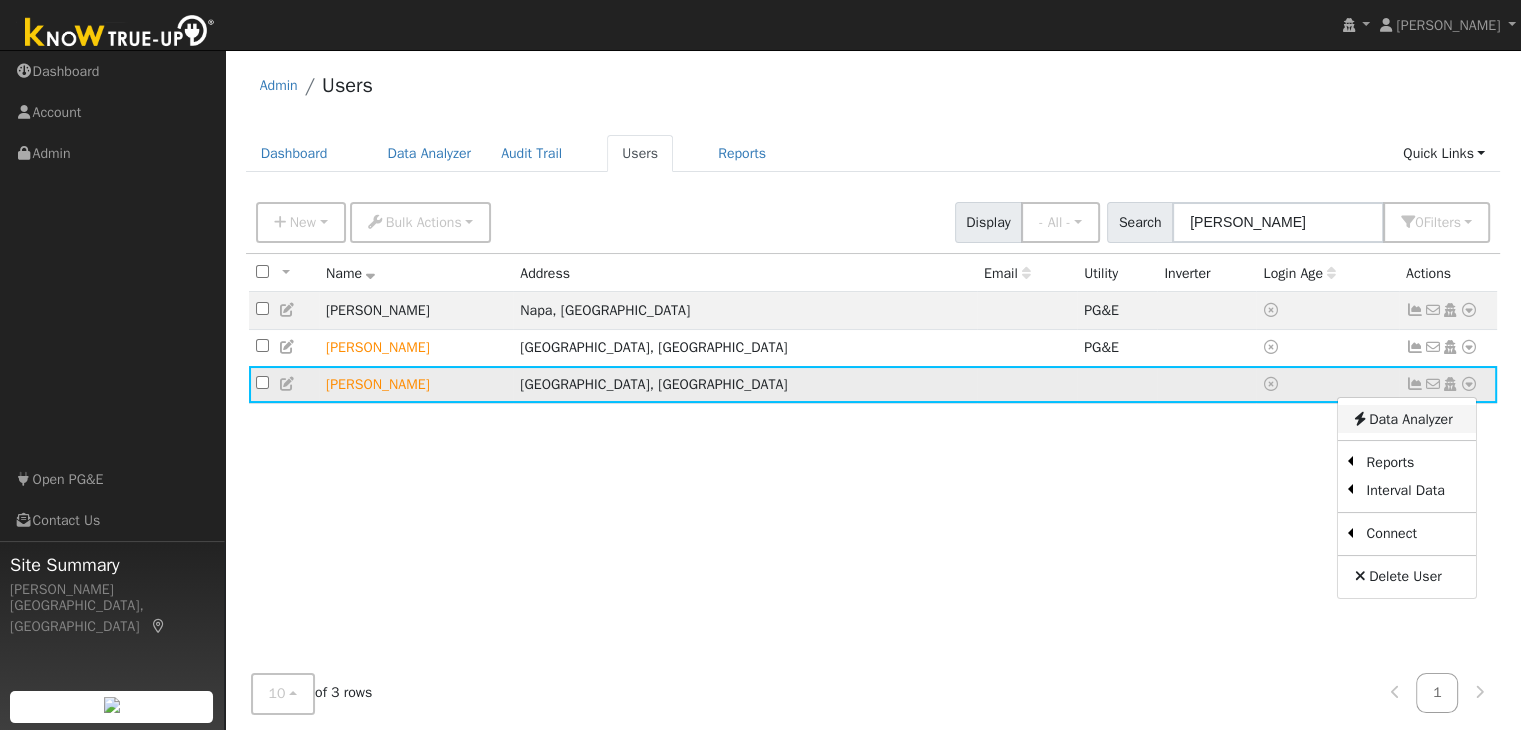 click on "Data Analyzer" at bounding box center [1406, 419] 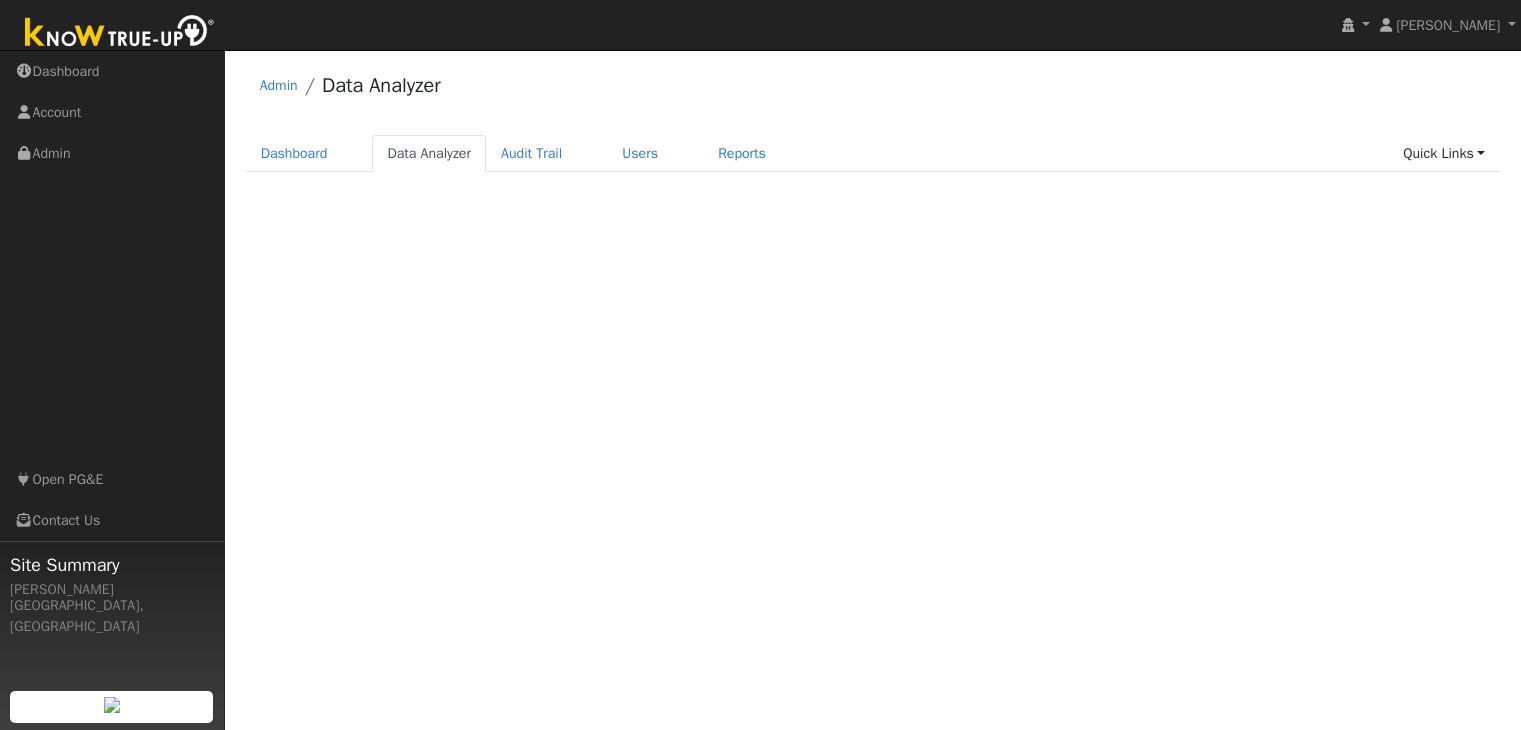 scroll, scrollTop: 0, scrollLeft: 0, axis: both 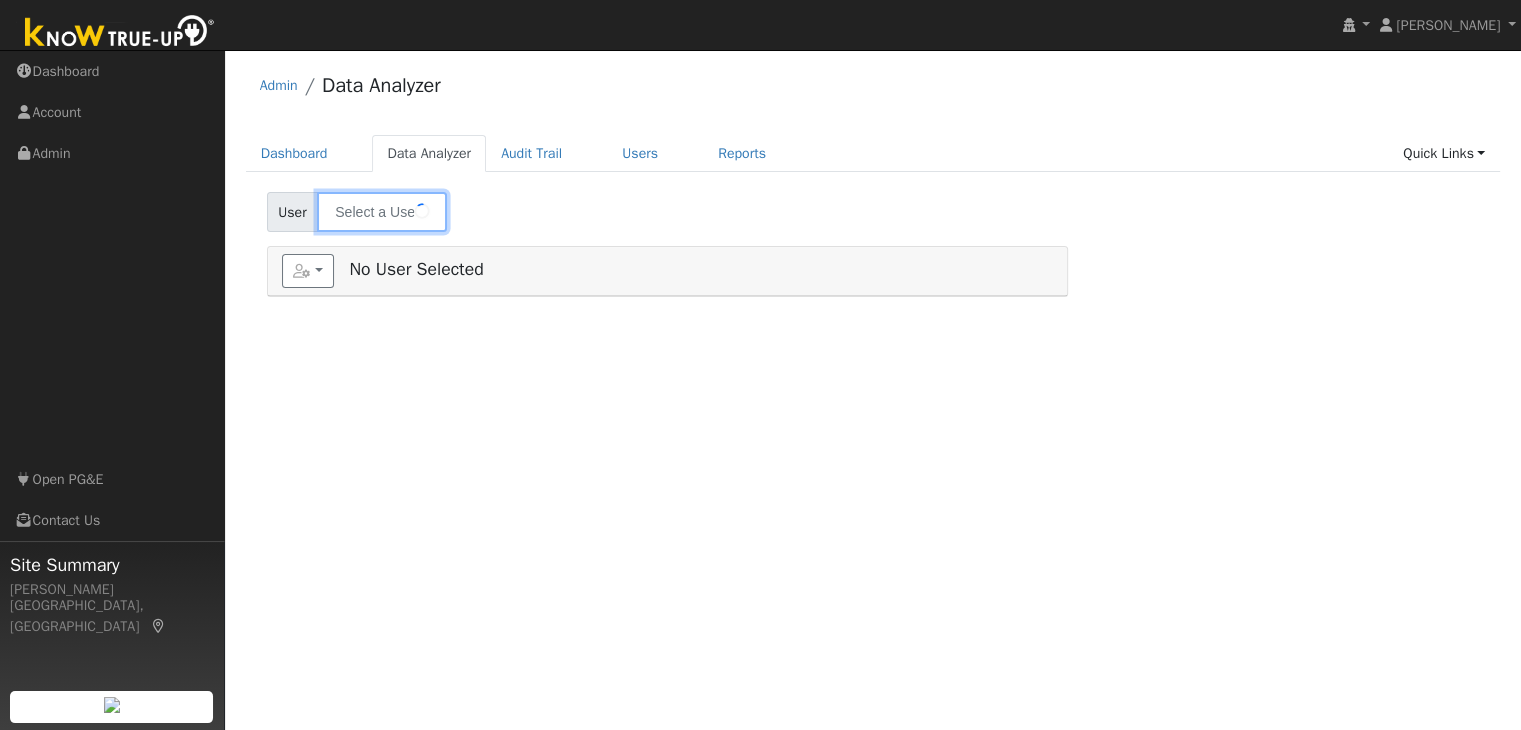 type on "[PERSON_NAME]" 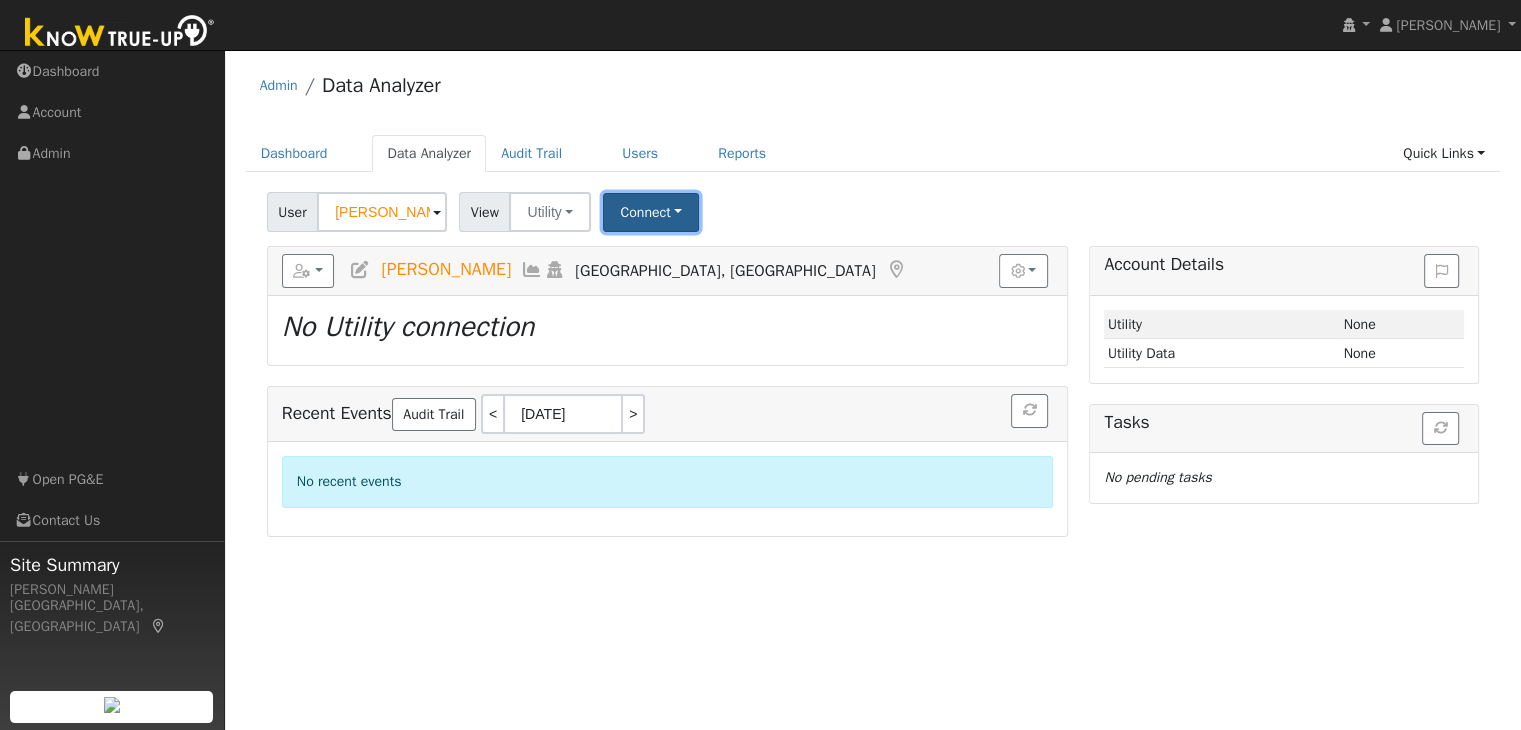 click on "Connect" at bounding box center [651, 212] 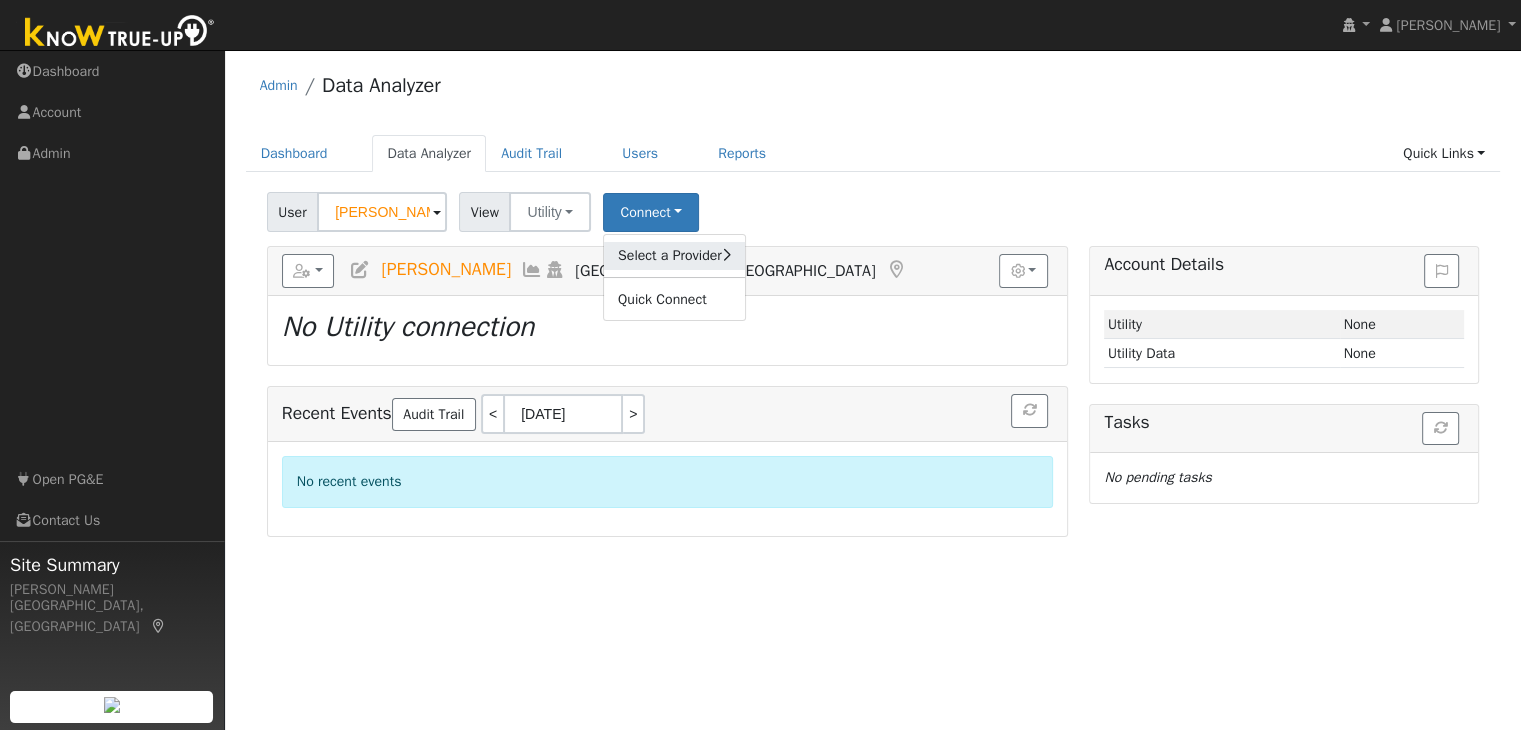 click on "Select a Provider" 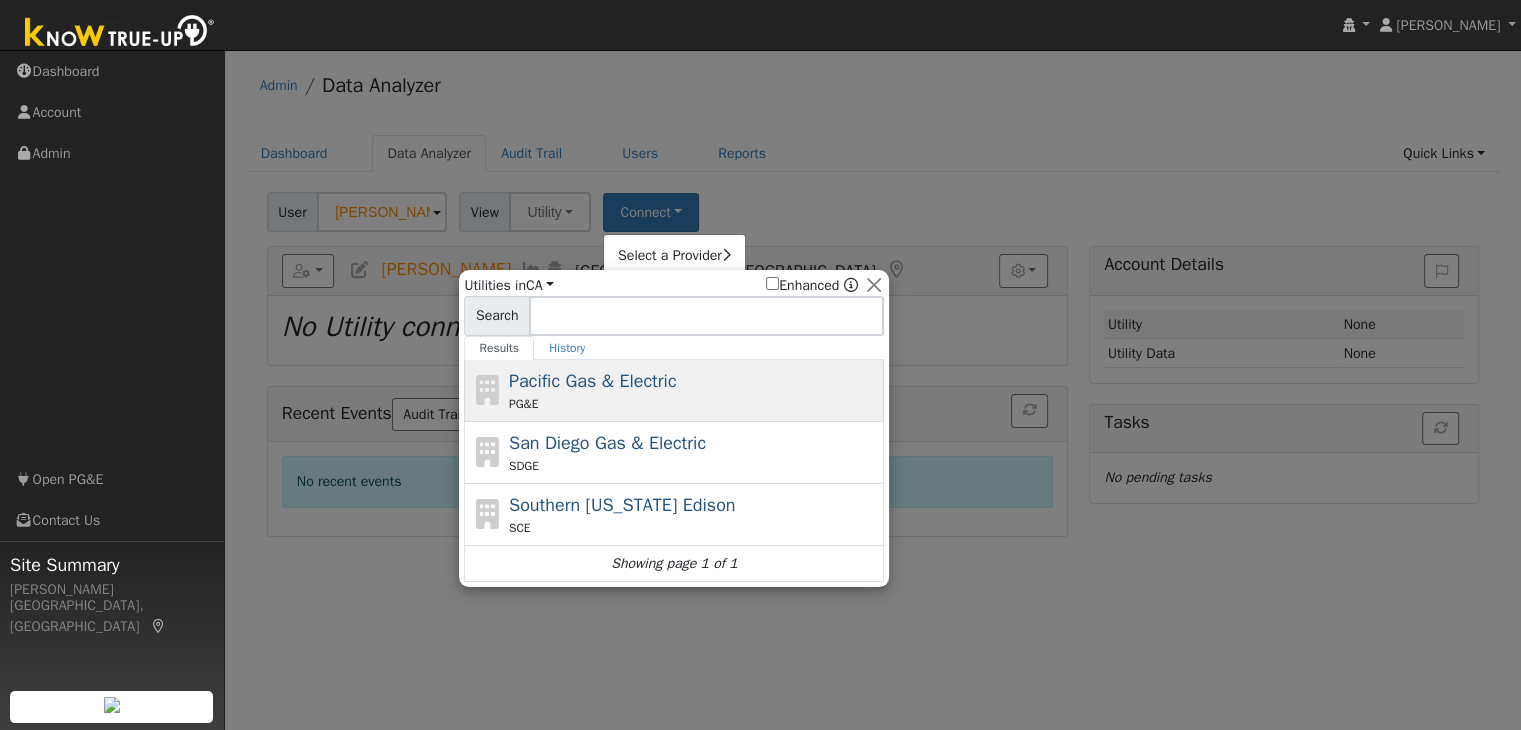 click on "Pacific Gas & Electric" at bounding box center (593, 381) 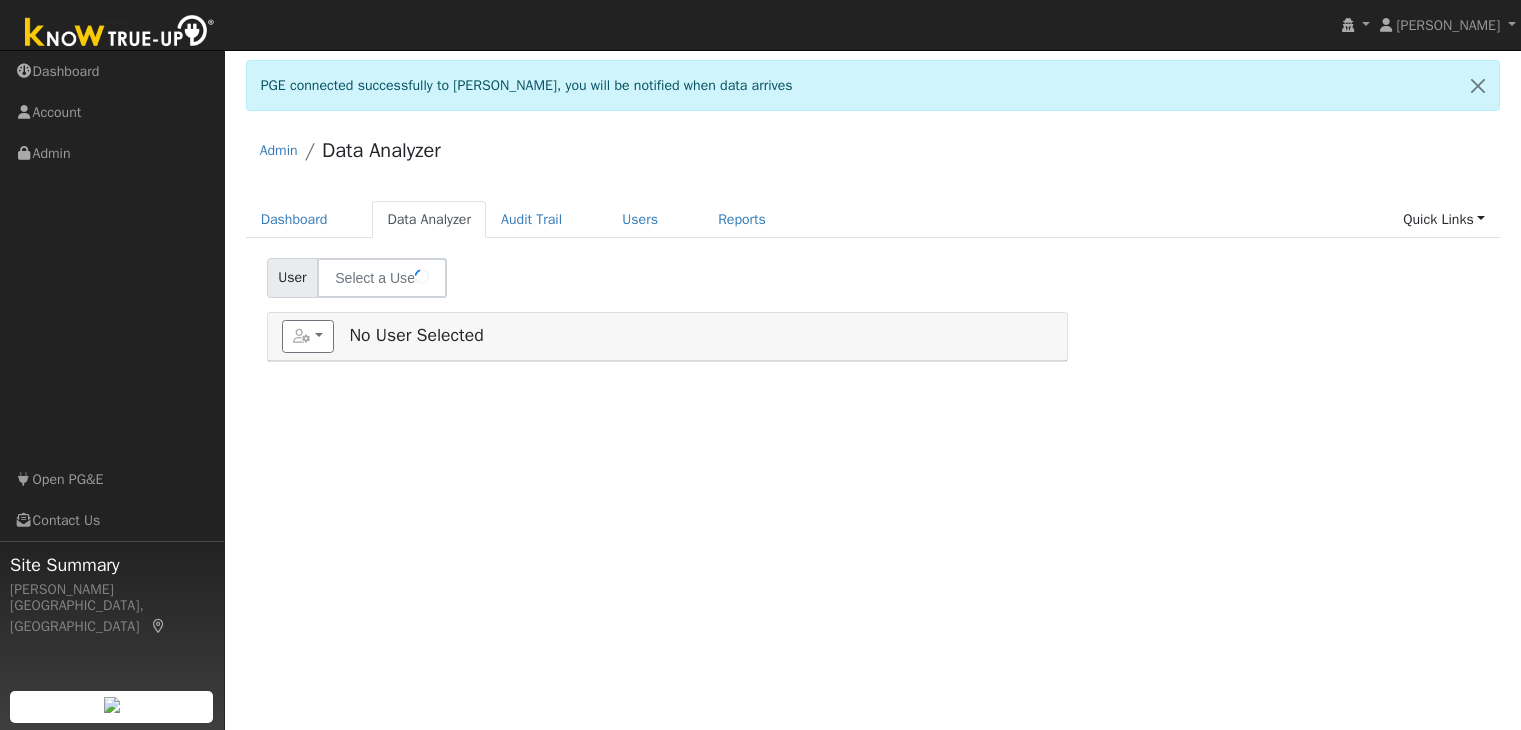 scroll, scrollTop: 0, scrollLeft: 0, axis: both 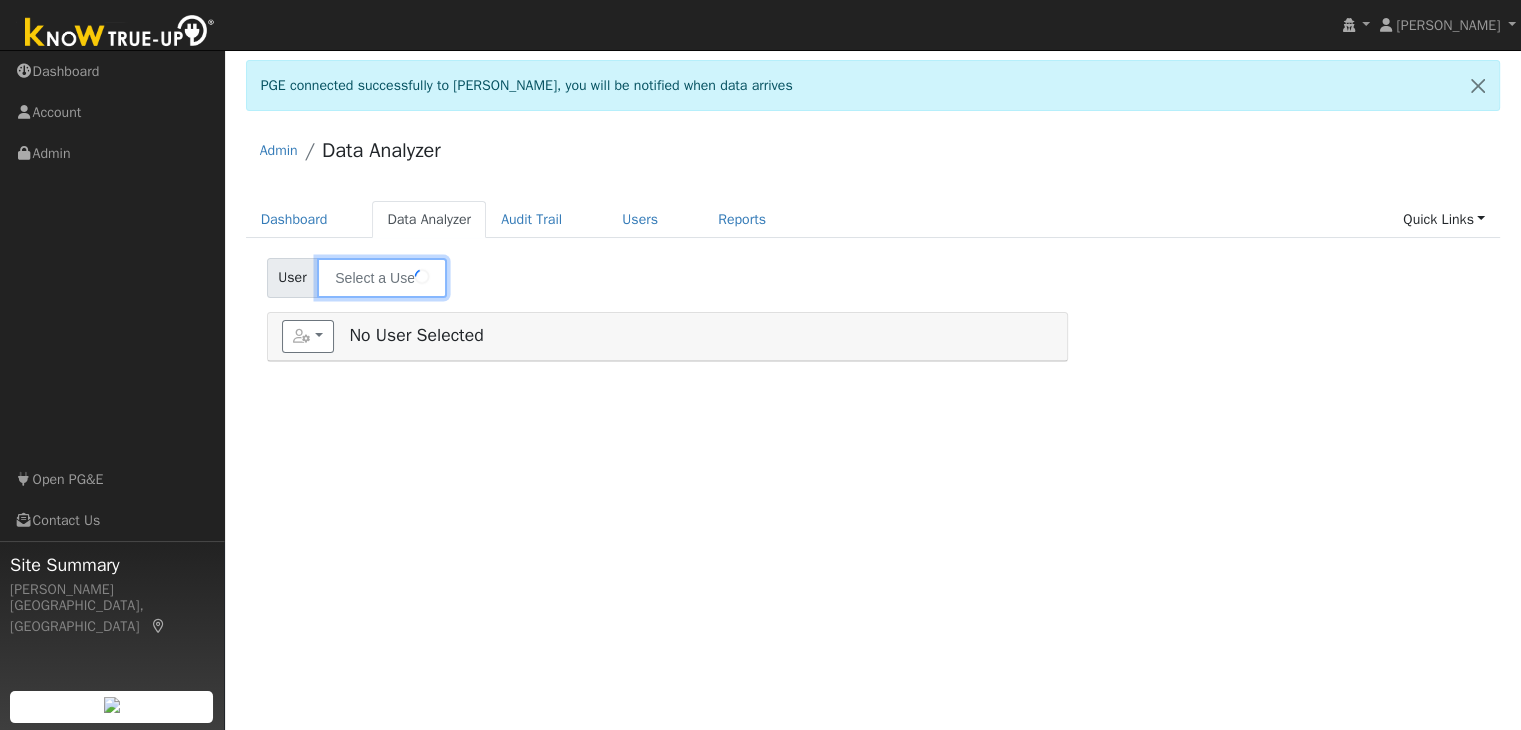 type on "[PERSON_NAME]" 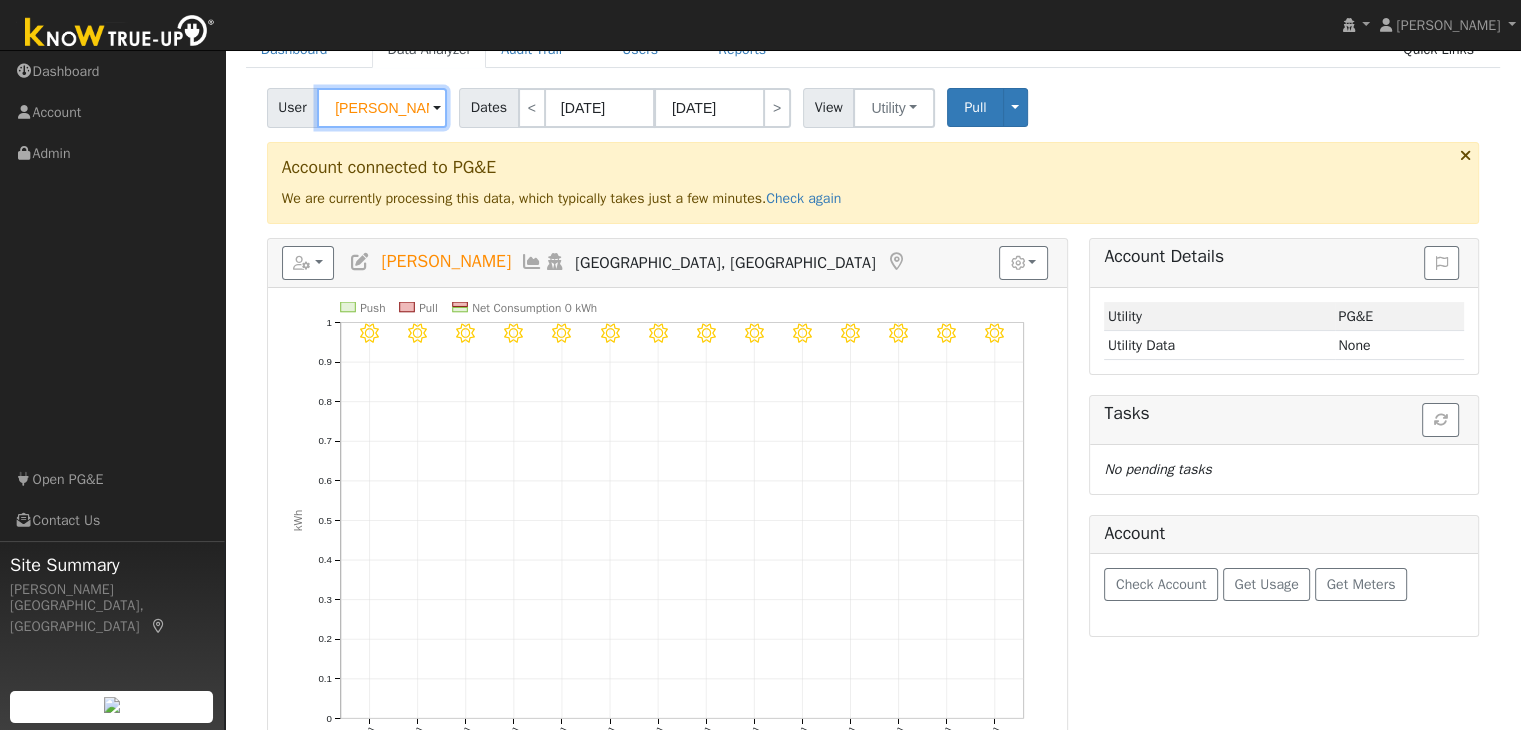 scroll, scrollTop: 171, scrollLeft: 0, axis: vertical 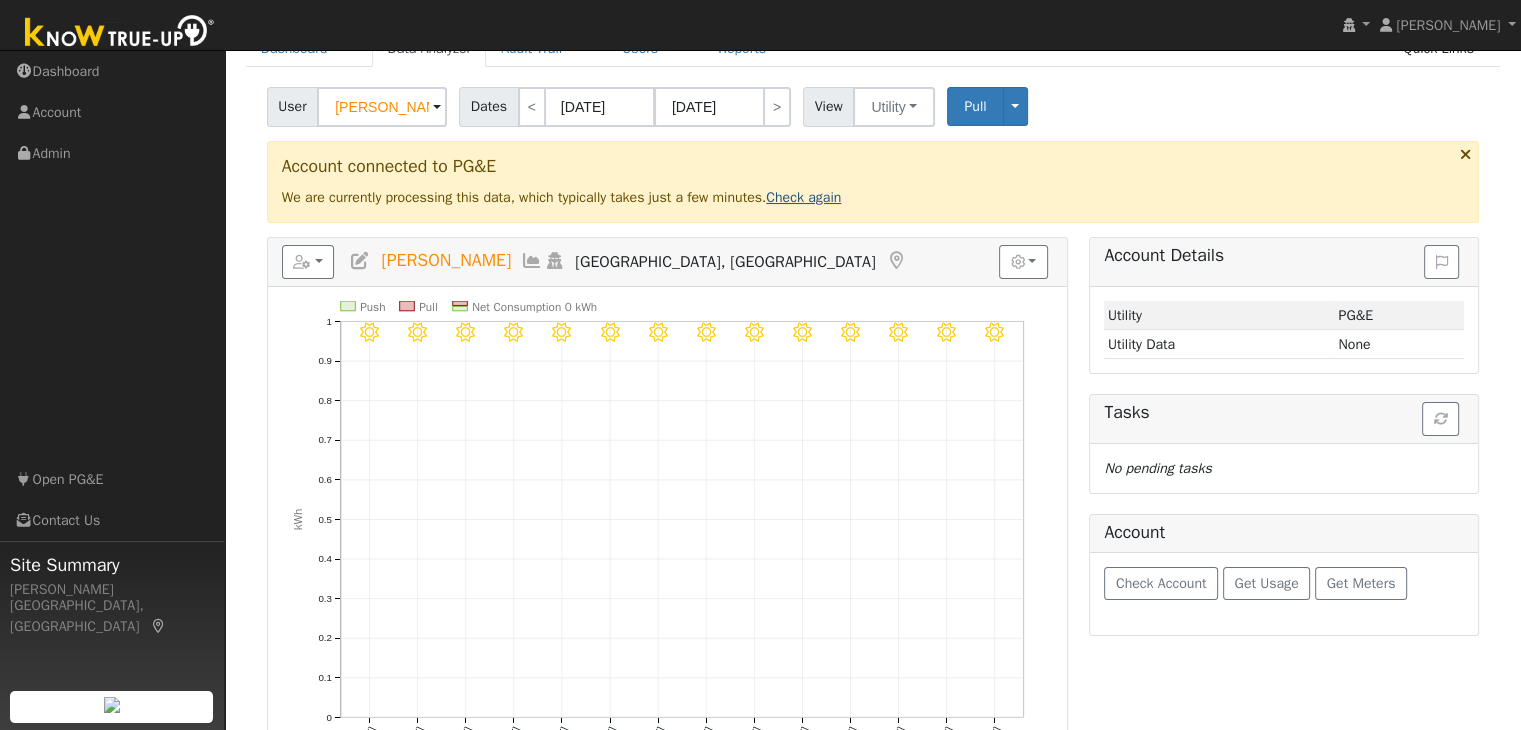 click on "Check again" at bounding box center [803, 197] 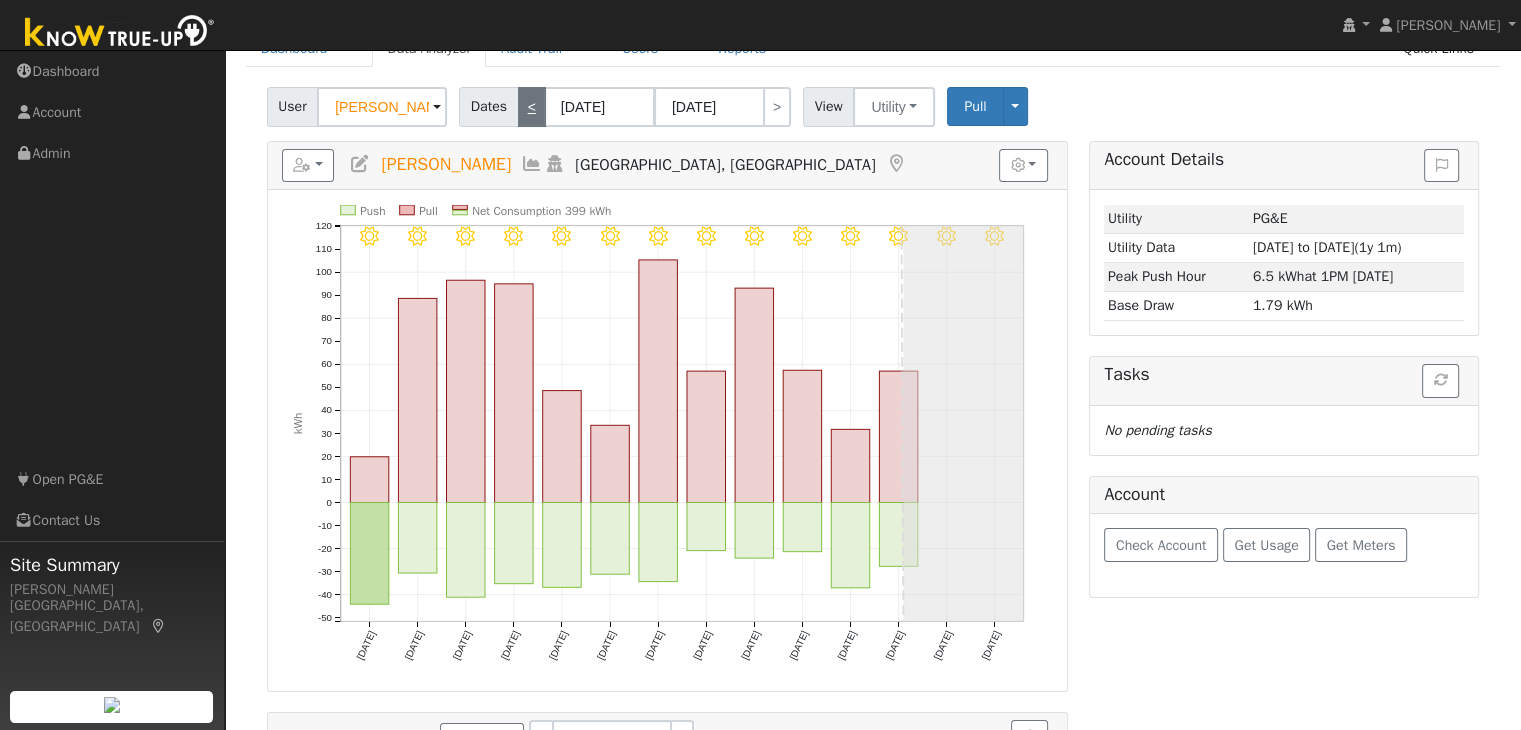 click on "<" at bounding box center [532, 107] 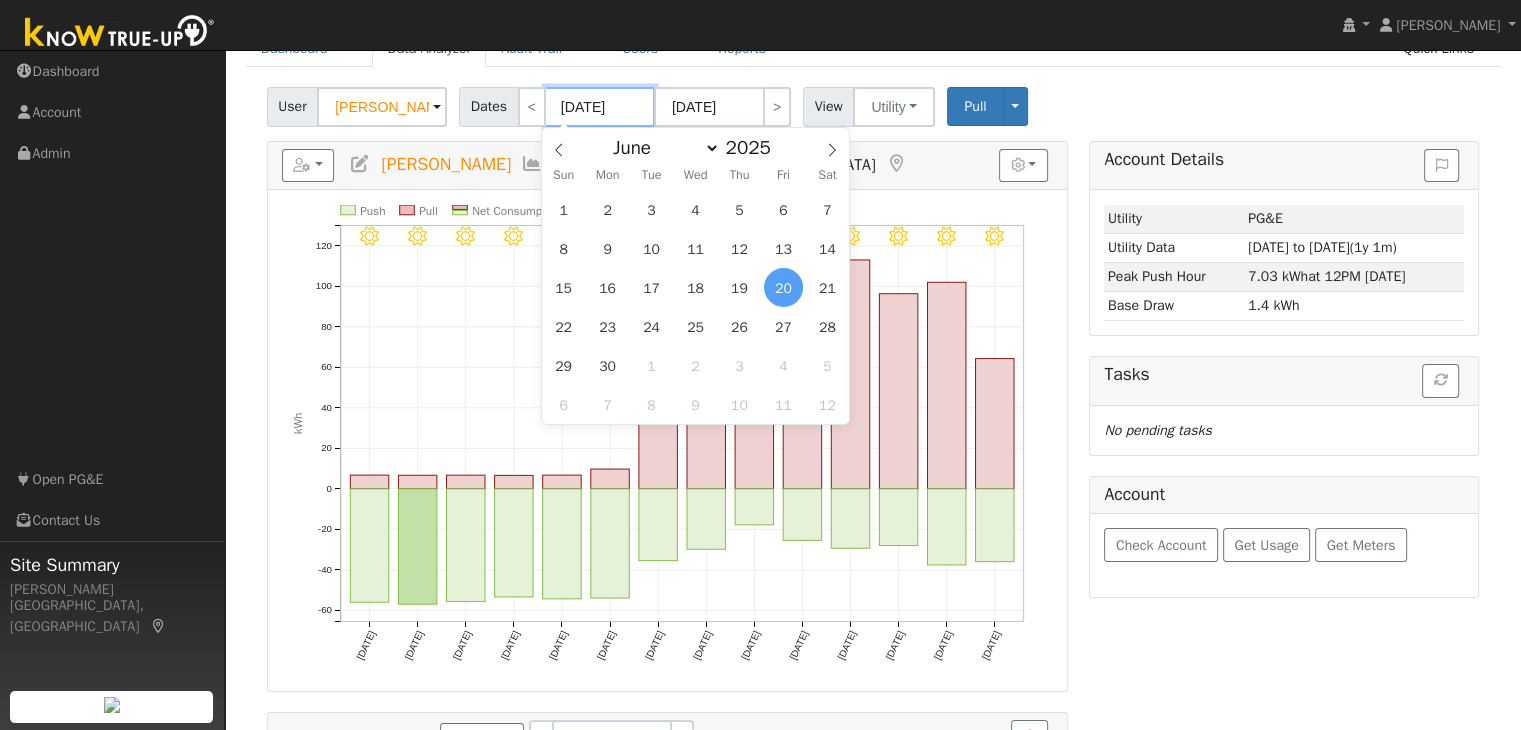 click on "06/20/2025" at bounding box center [600, 107] 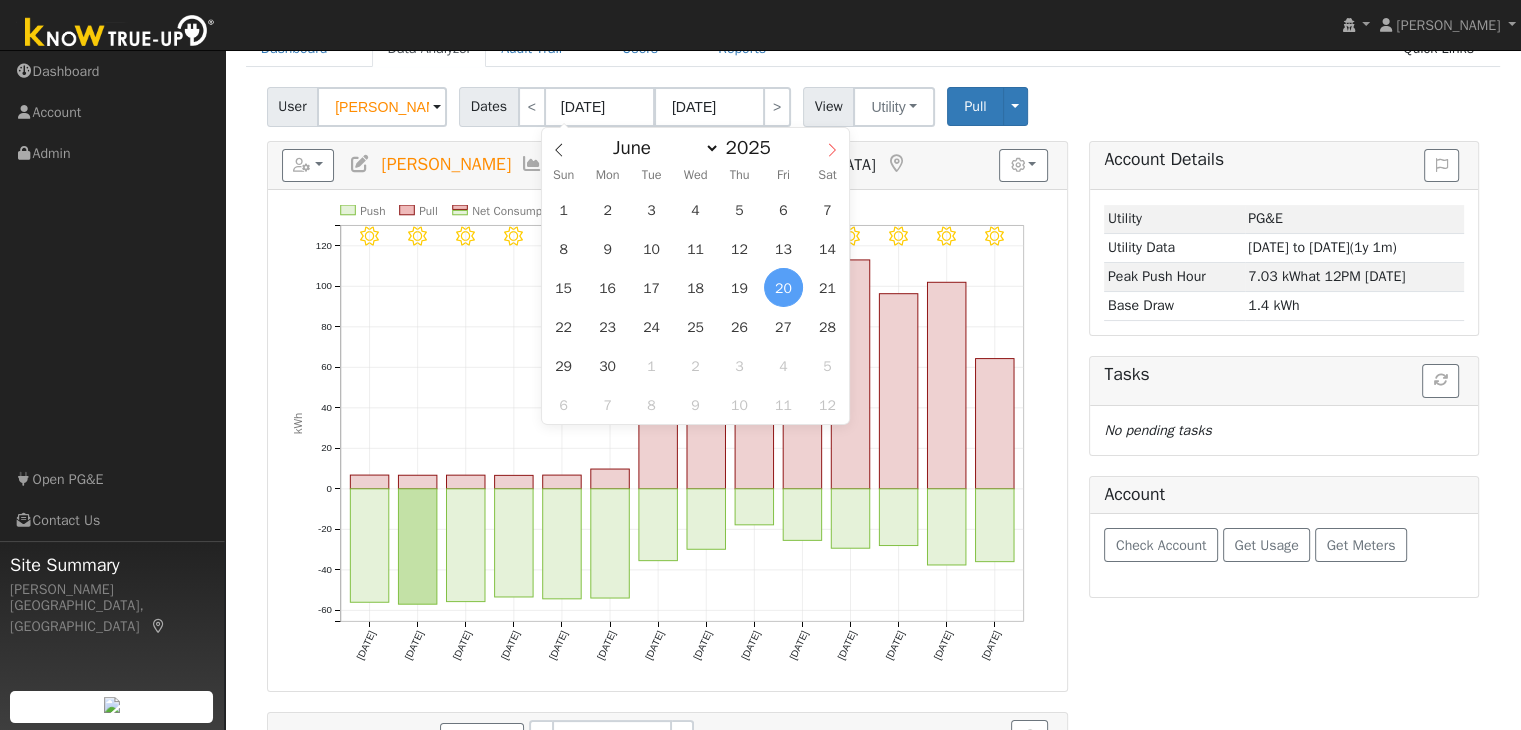 click 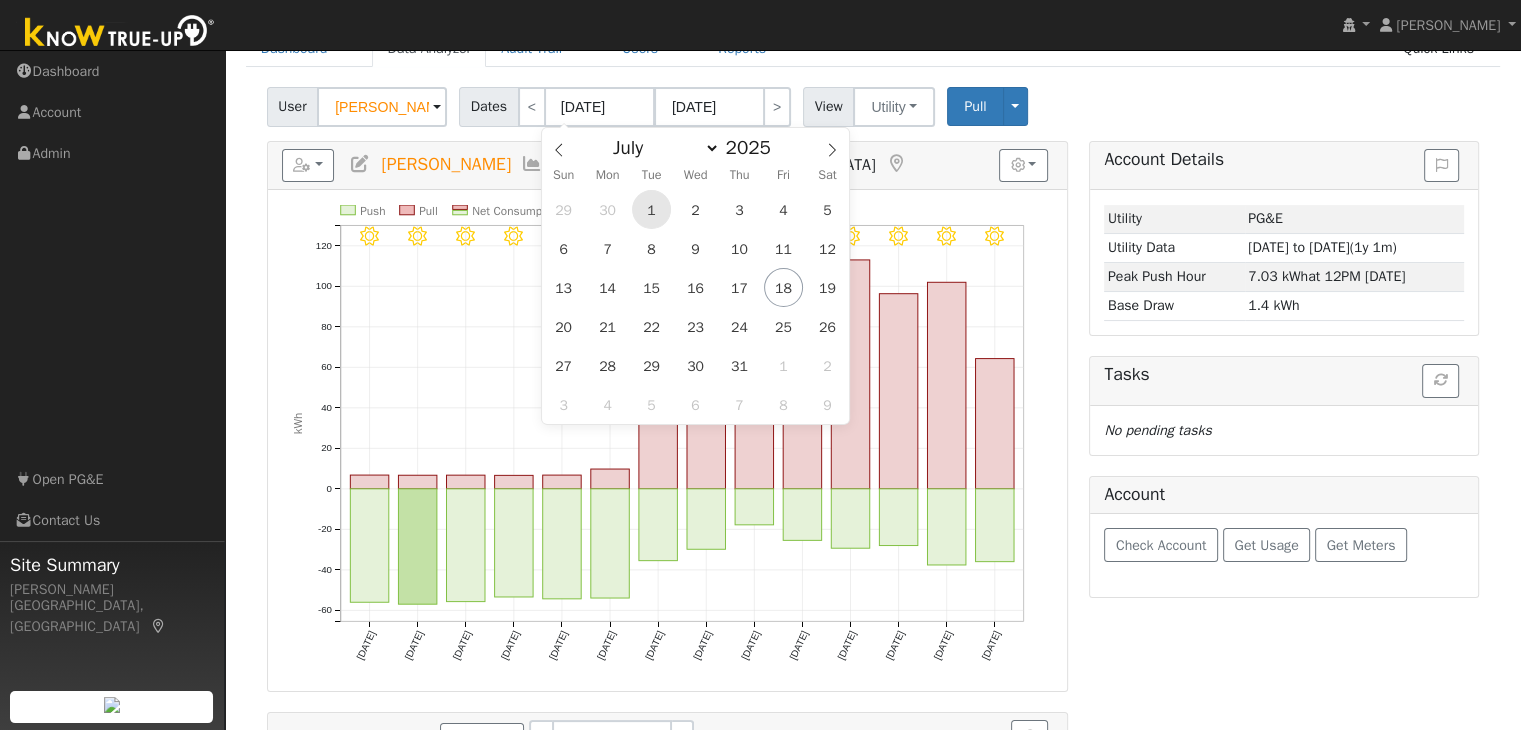 click on "1" at bounding box center [651, 209] 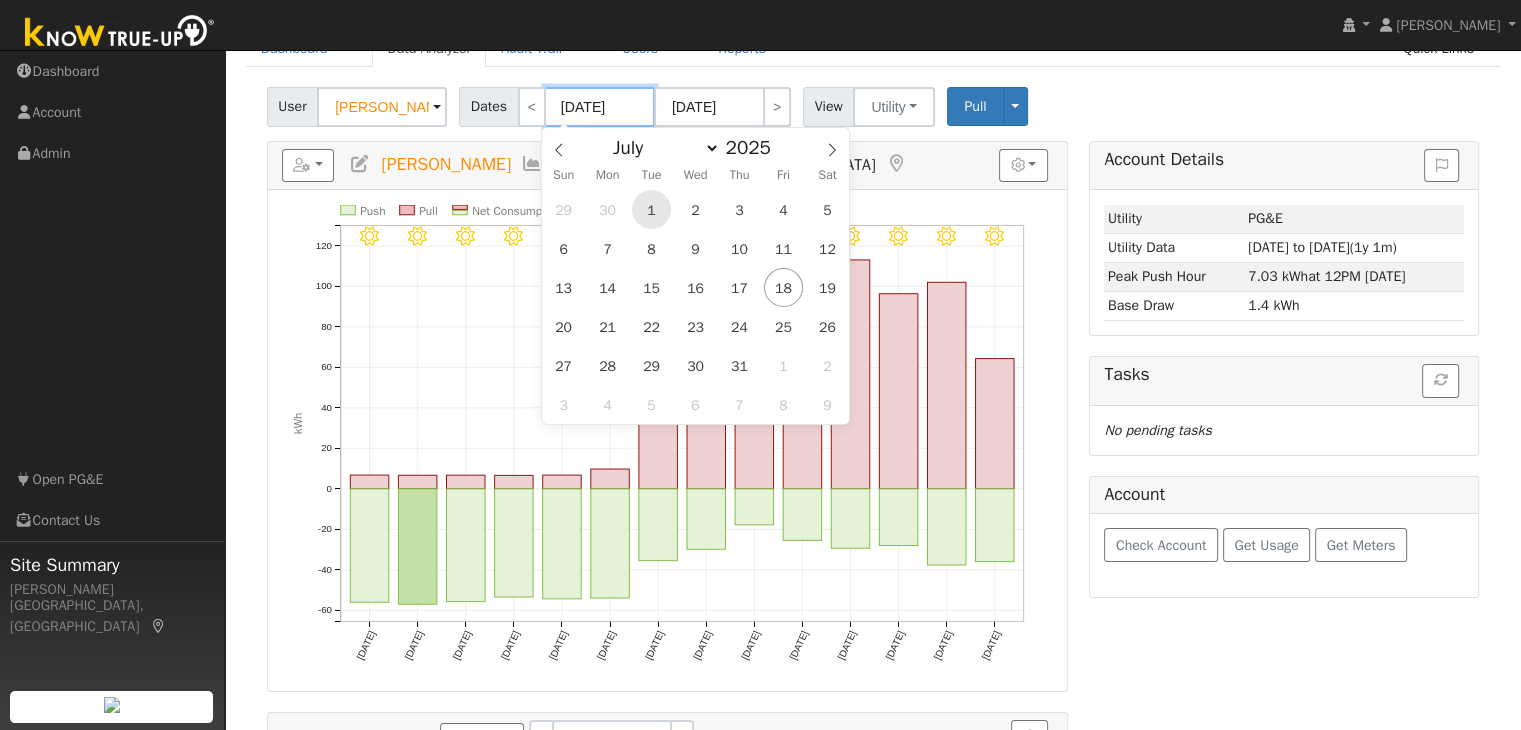 type on "07/01/2025" 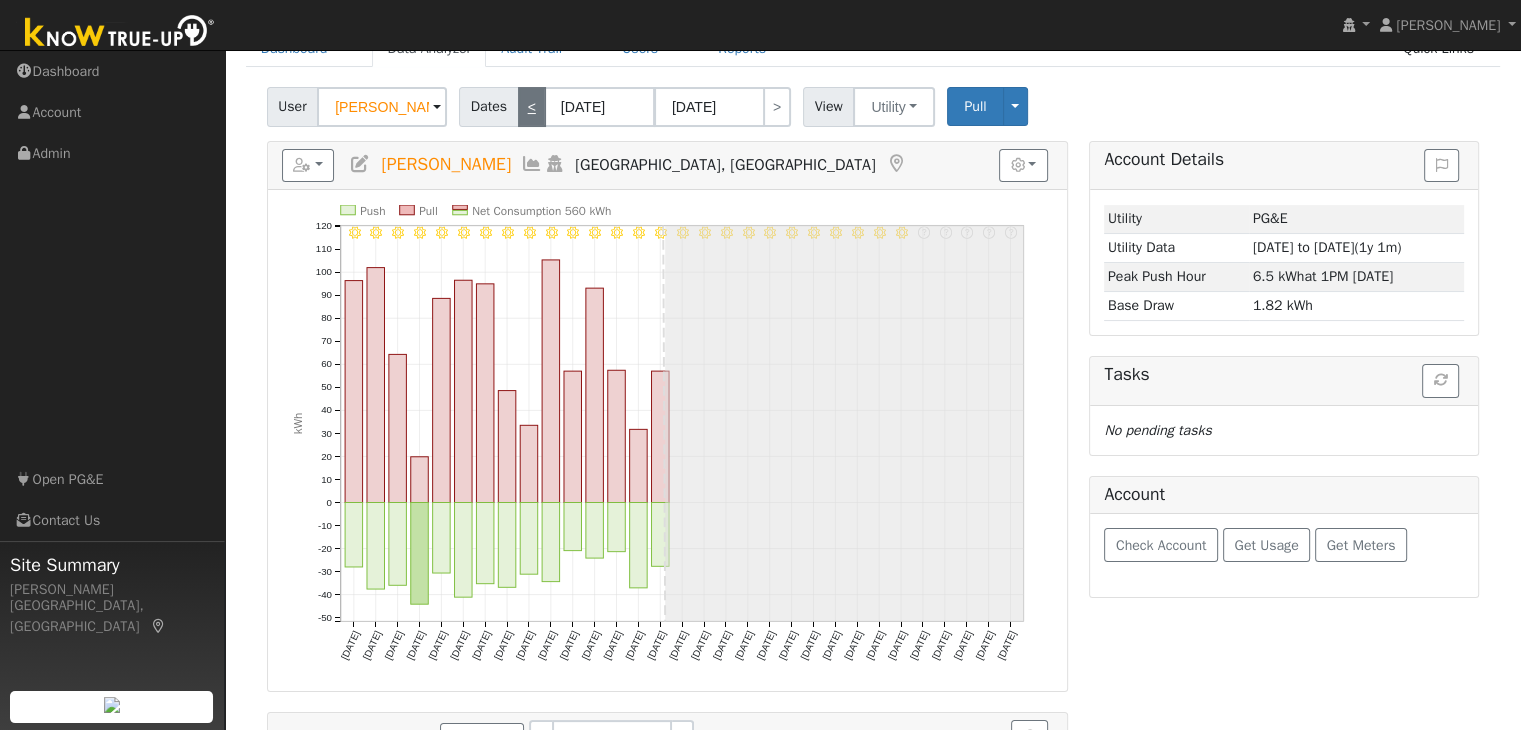 click on "<" at bounding box center [532, 107] 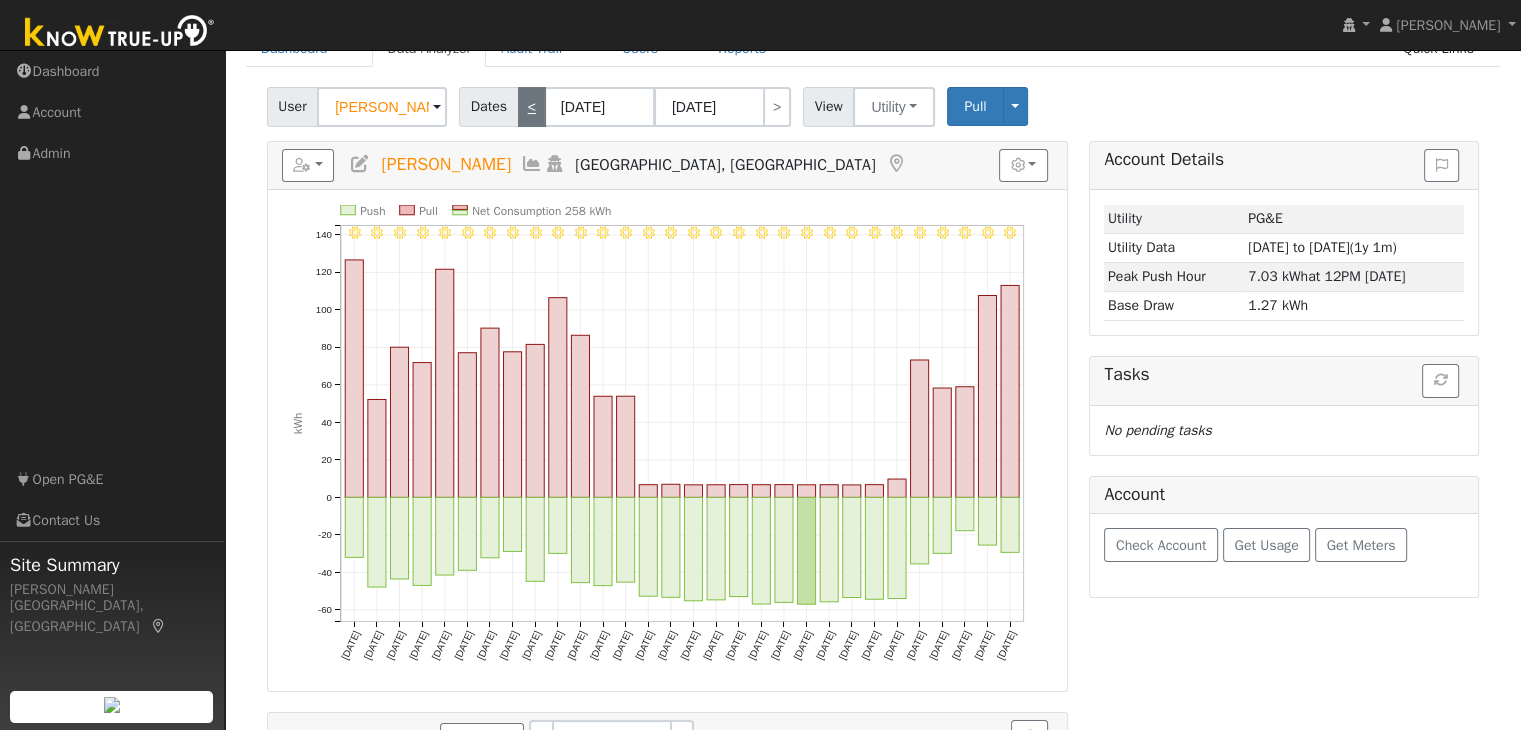 click on "<" at bounding box center (532, 107) 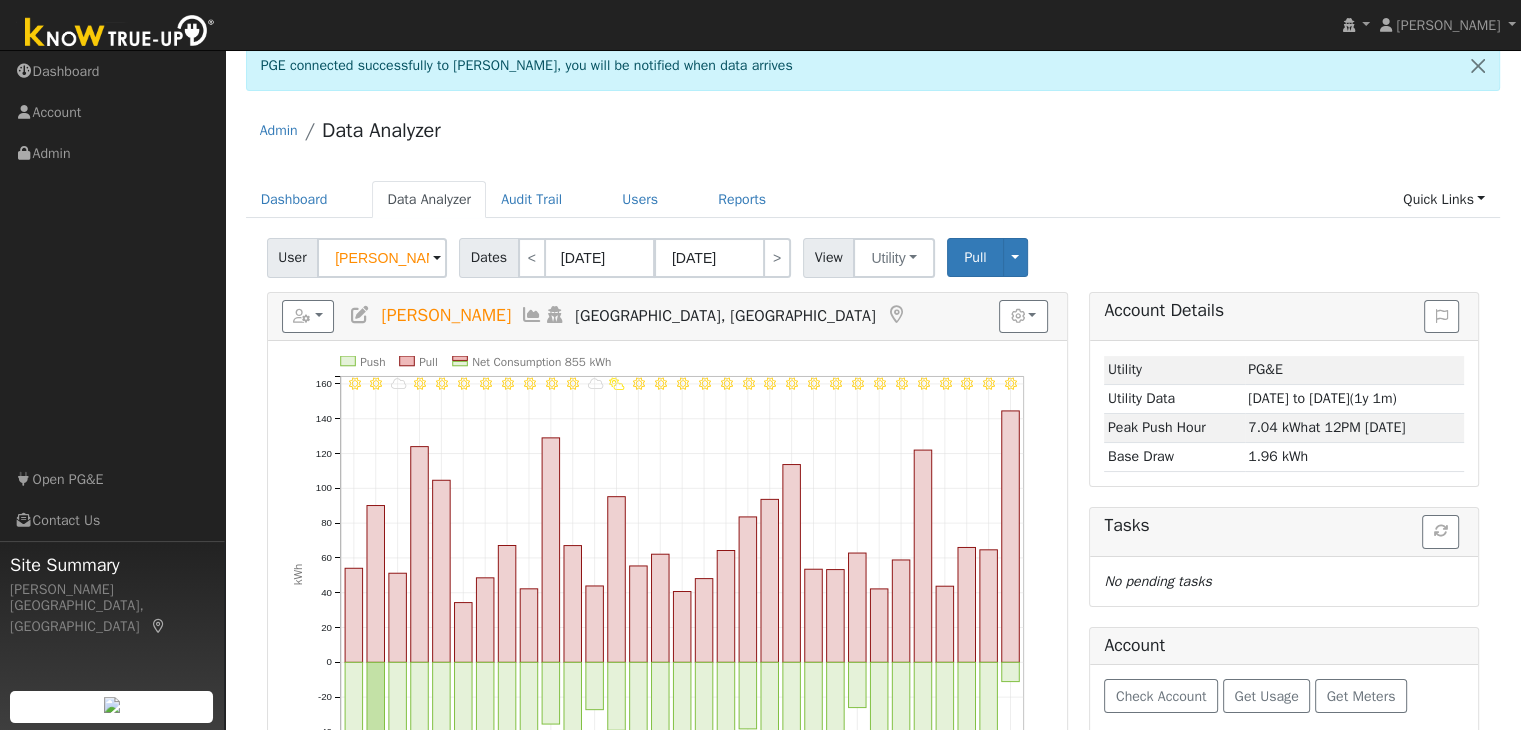 scroll, scrollTop: 8, scrollLeft: 0, axis: vertical 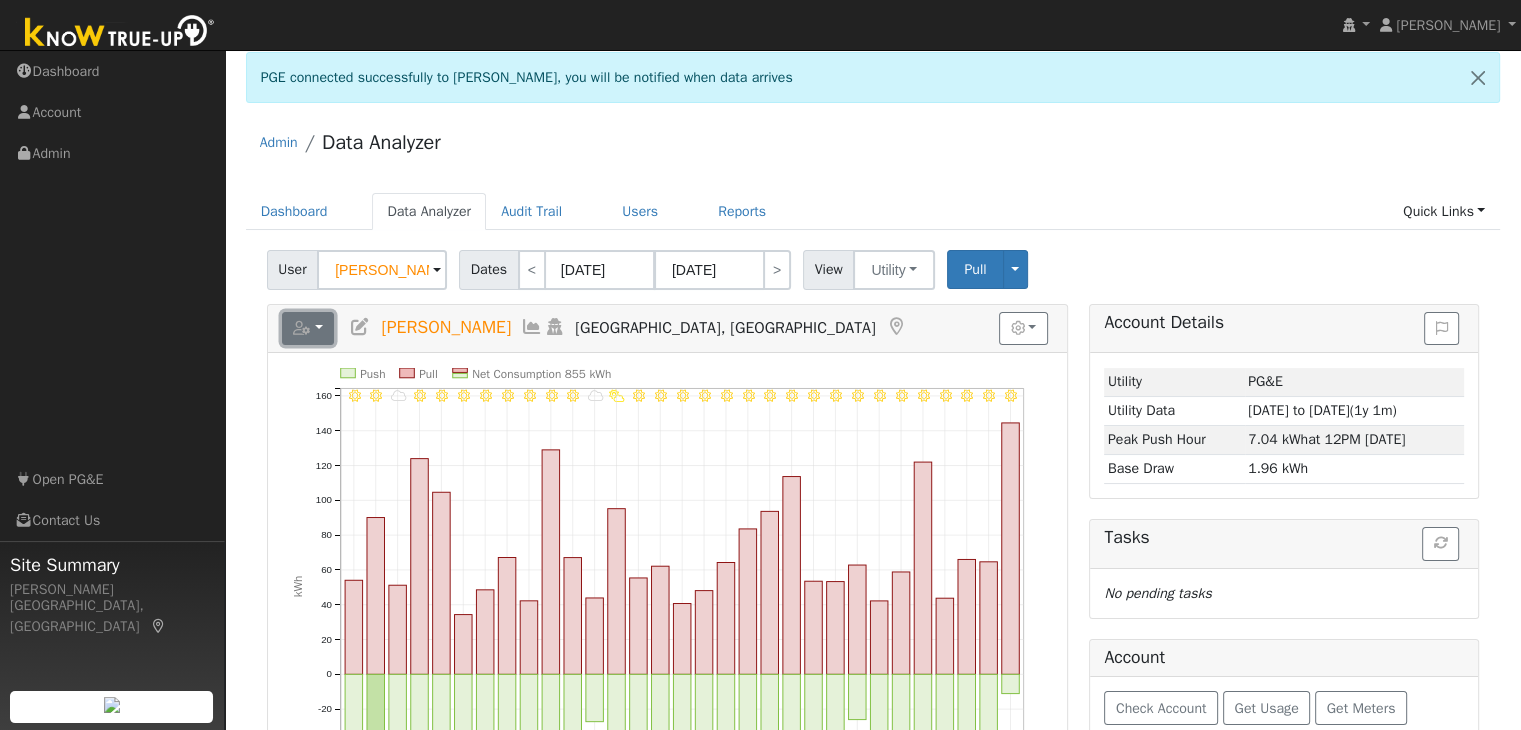 click at bounding box center [308, 329] 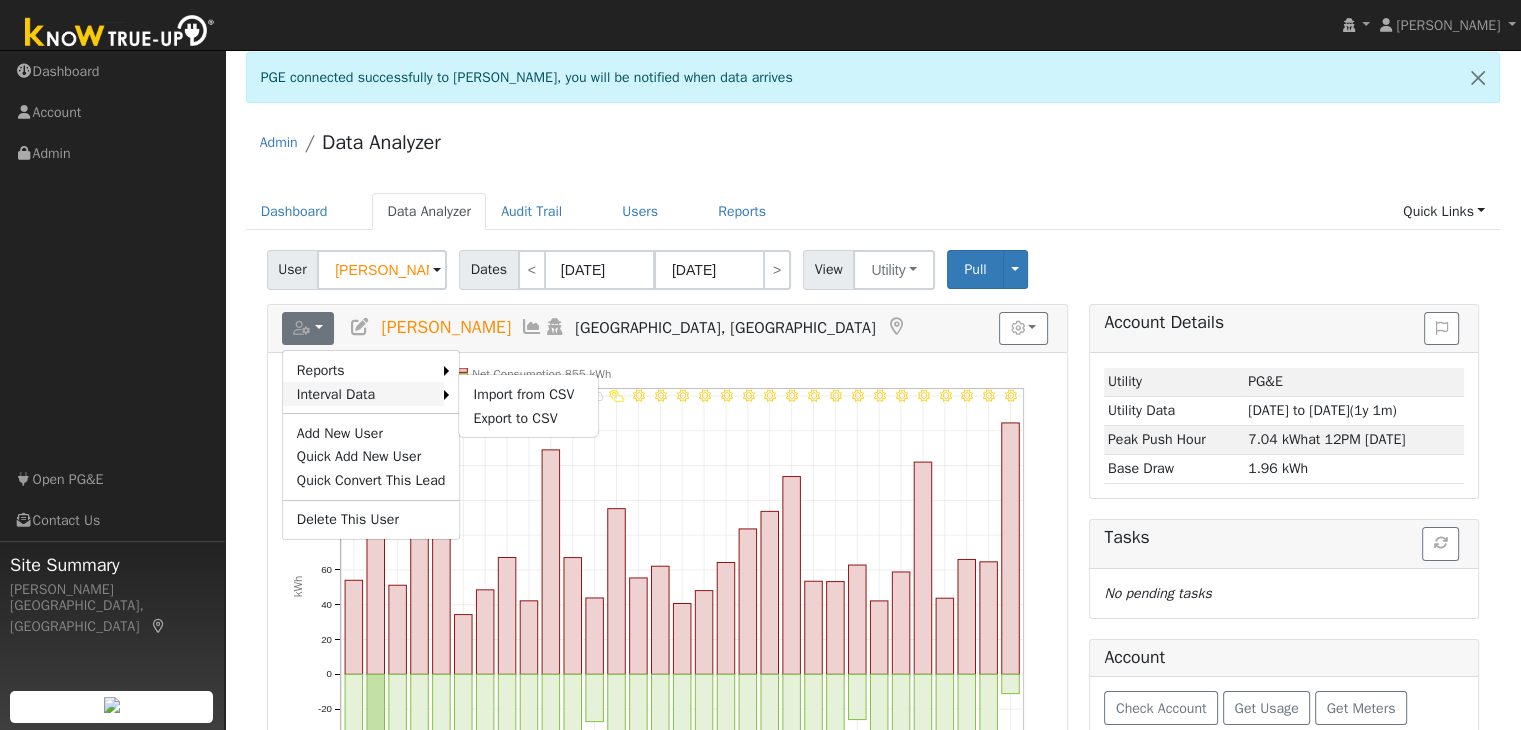 click on "Interval Data" at bounding box center [364, 394] 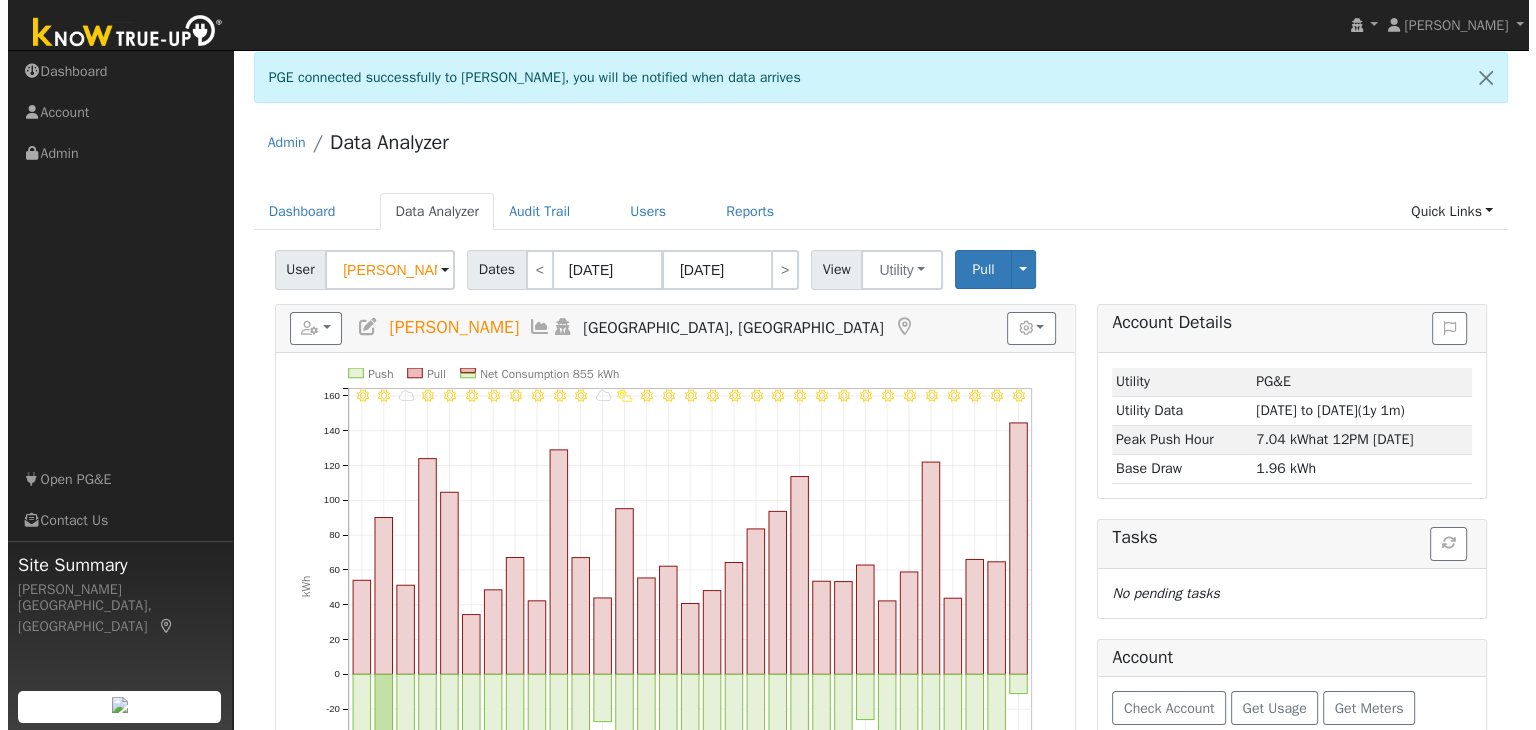 scroll, scrollTop: 0, scrollLeft: 0, axis: both 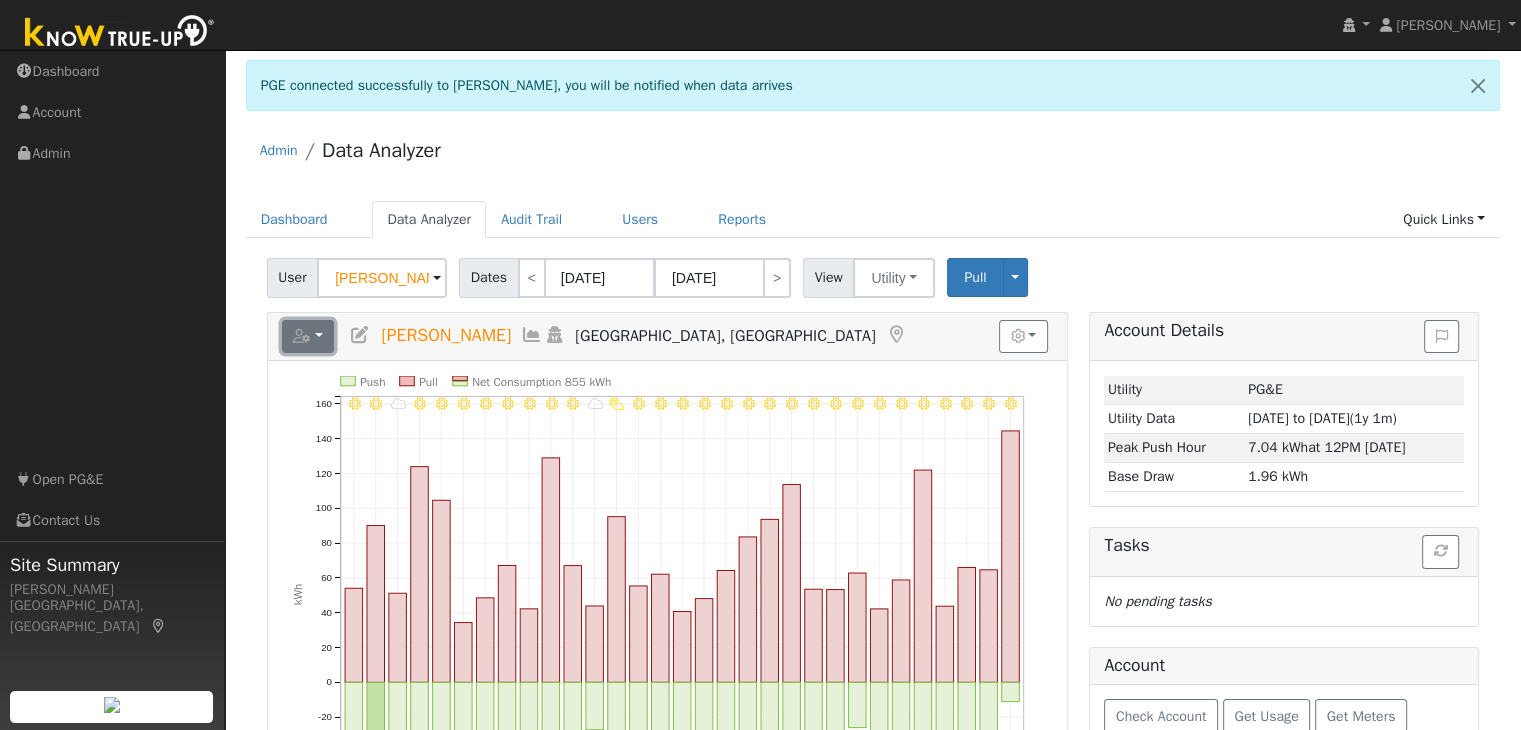 click at bounding box center (308, 337) 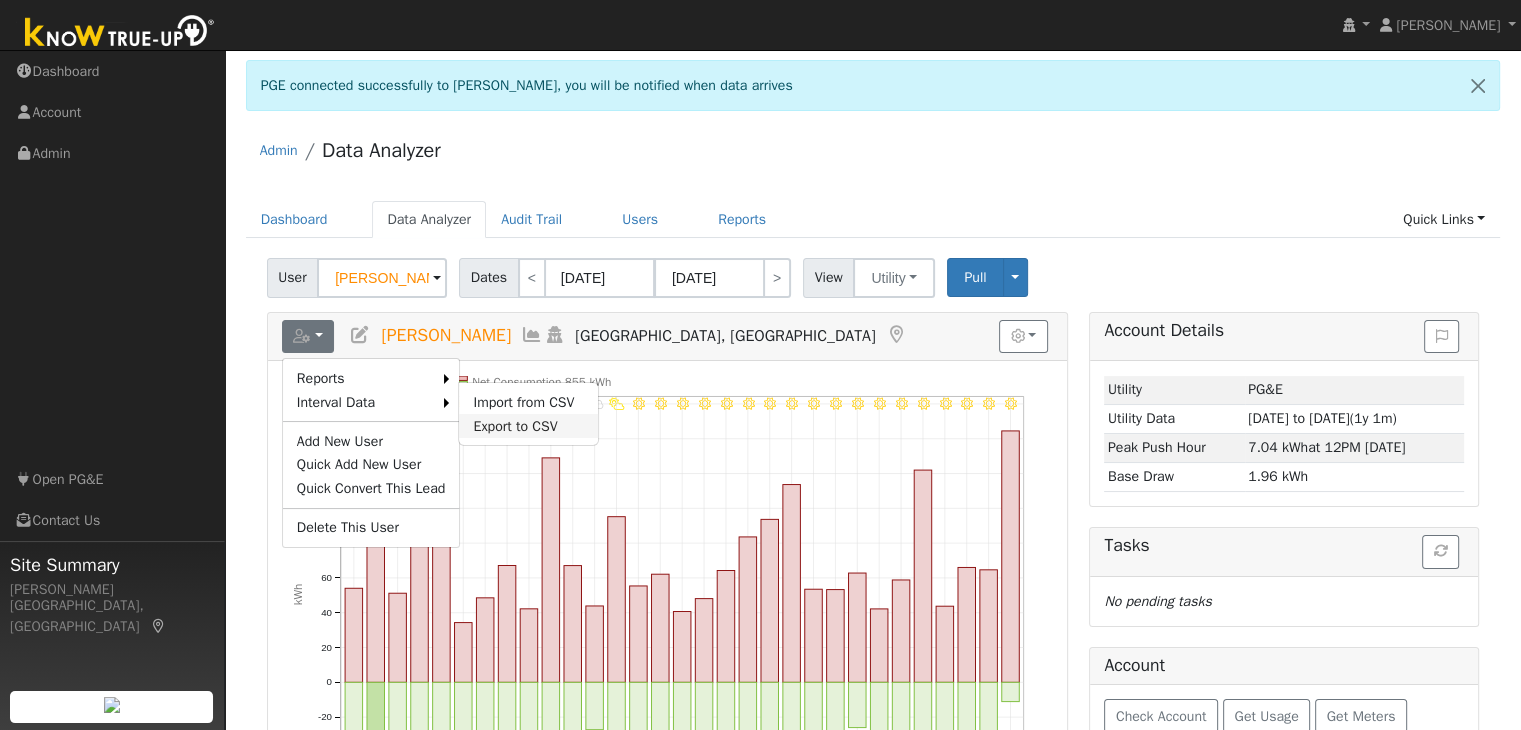 click on "Export to CSV" at bounding box center (528, 426) 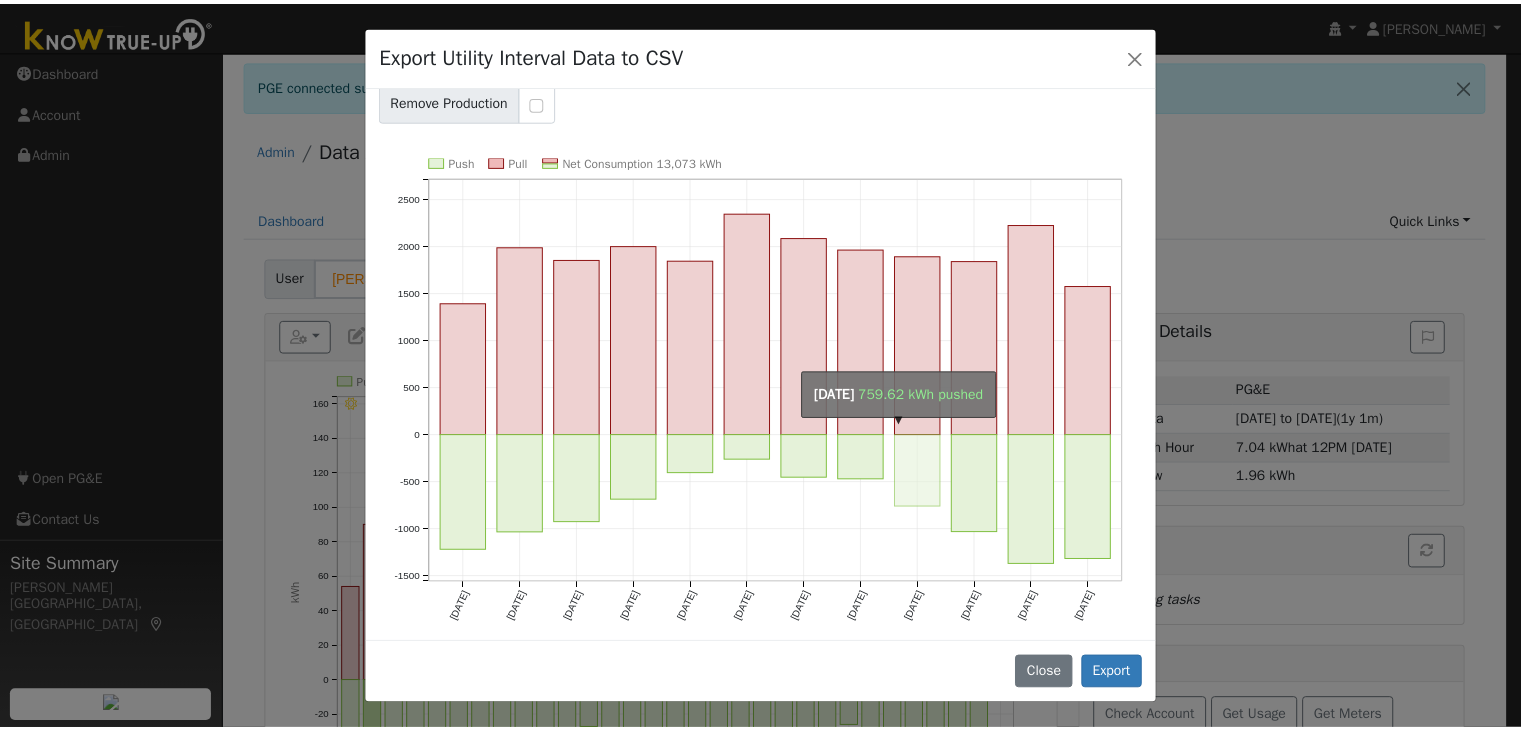scroll, scrollTop: 0, scrollLeft: 0, axis: both 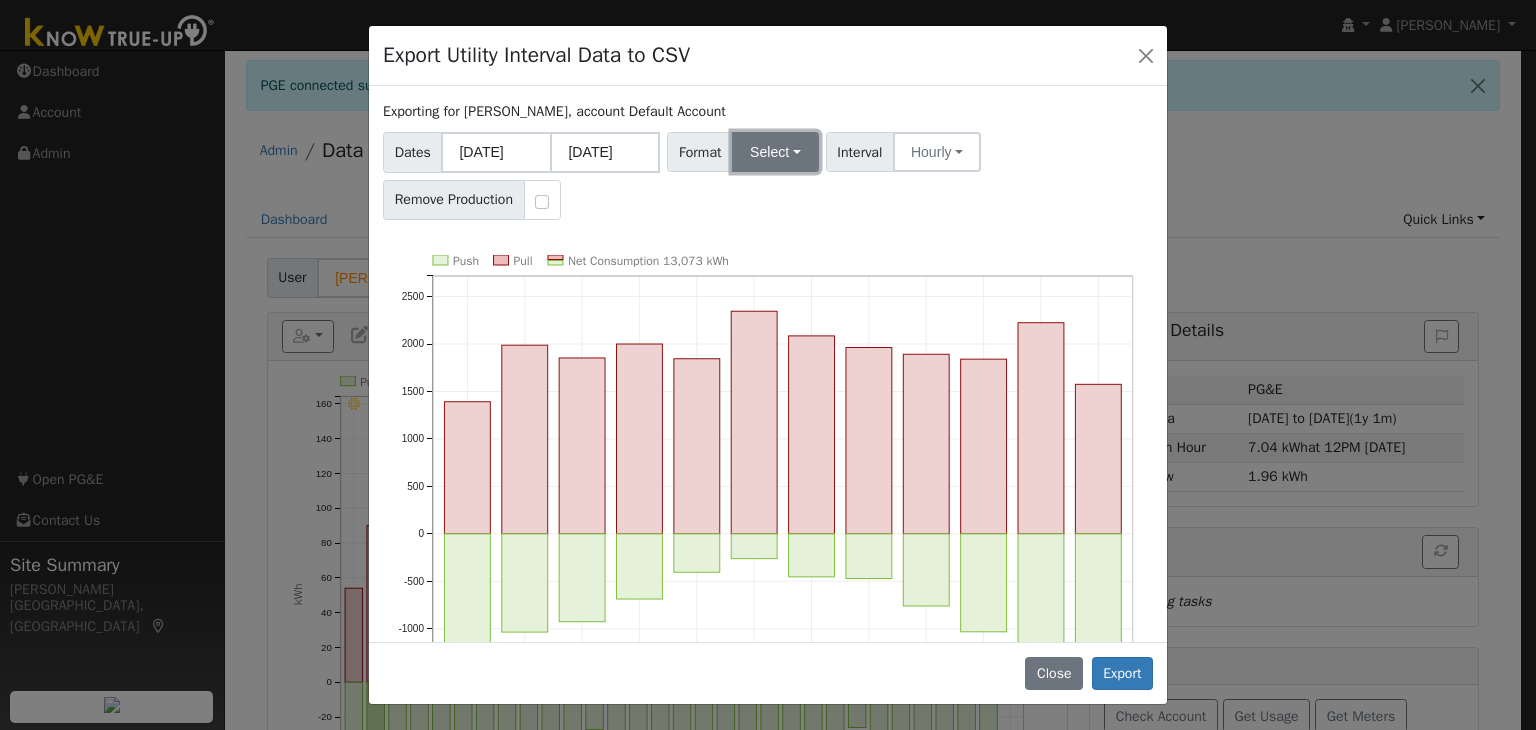 click on "Select" at bounding box center [775, 152] 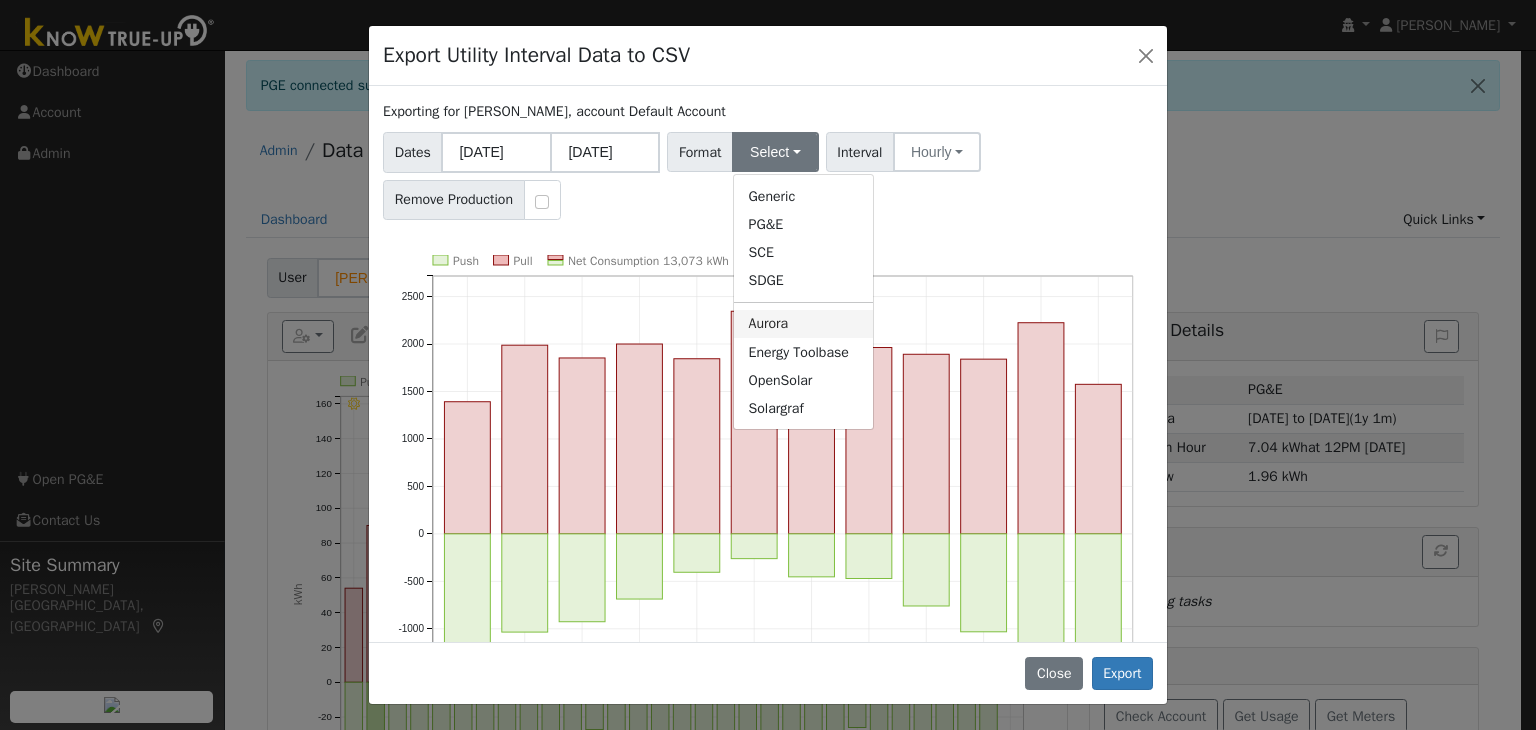 click on "Aurora" at bounding box center (803, 324) 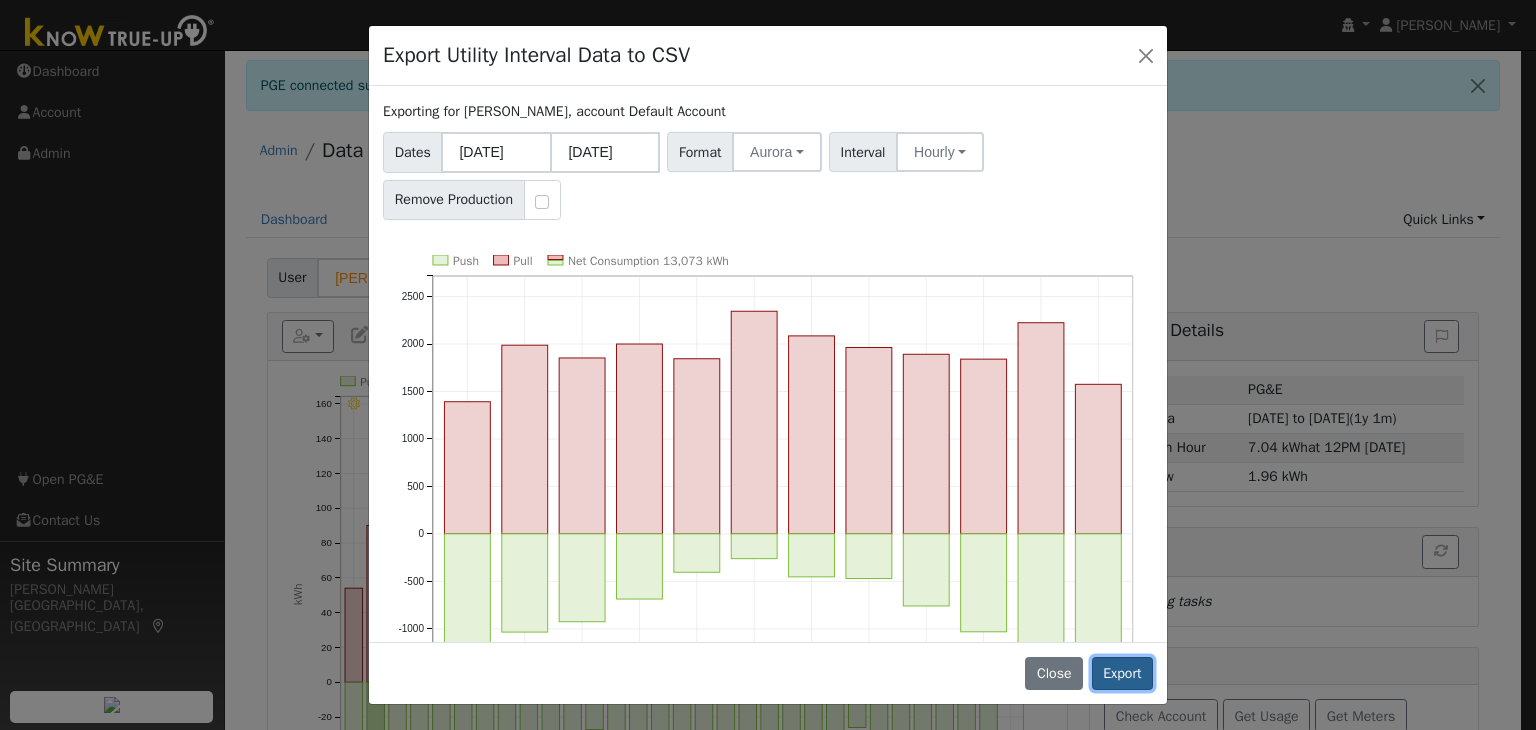 click on "Export" at bounding box center (1122, 674) 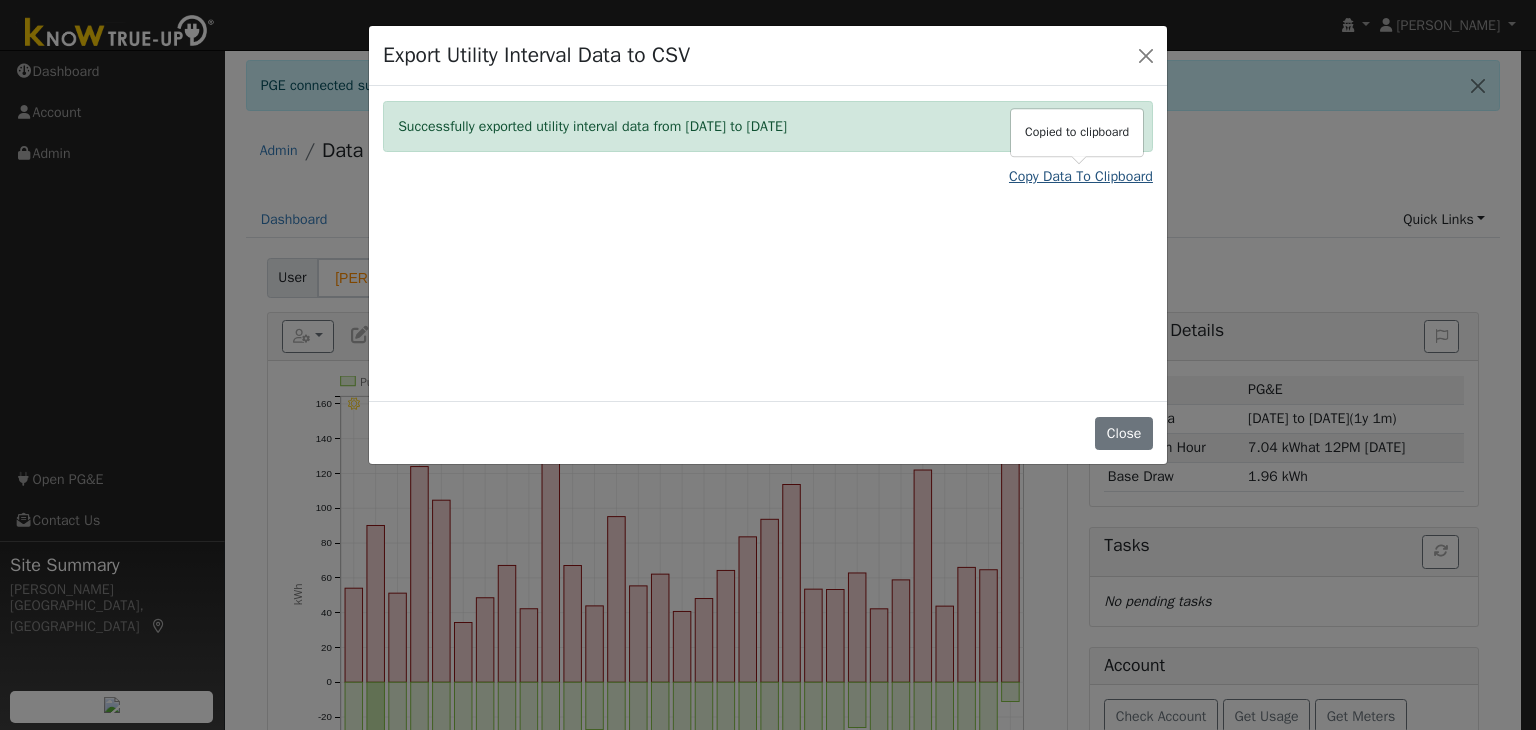 click on "Copy Data To Clipboard" at bounding box center [1081, 176] 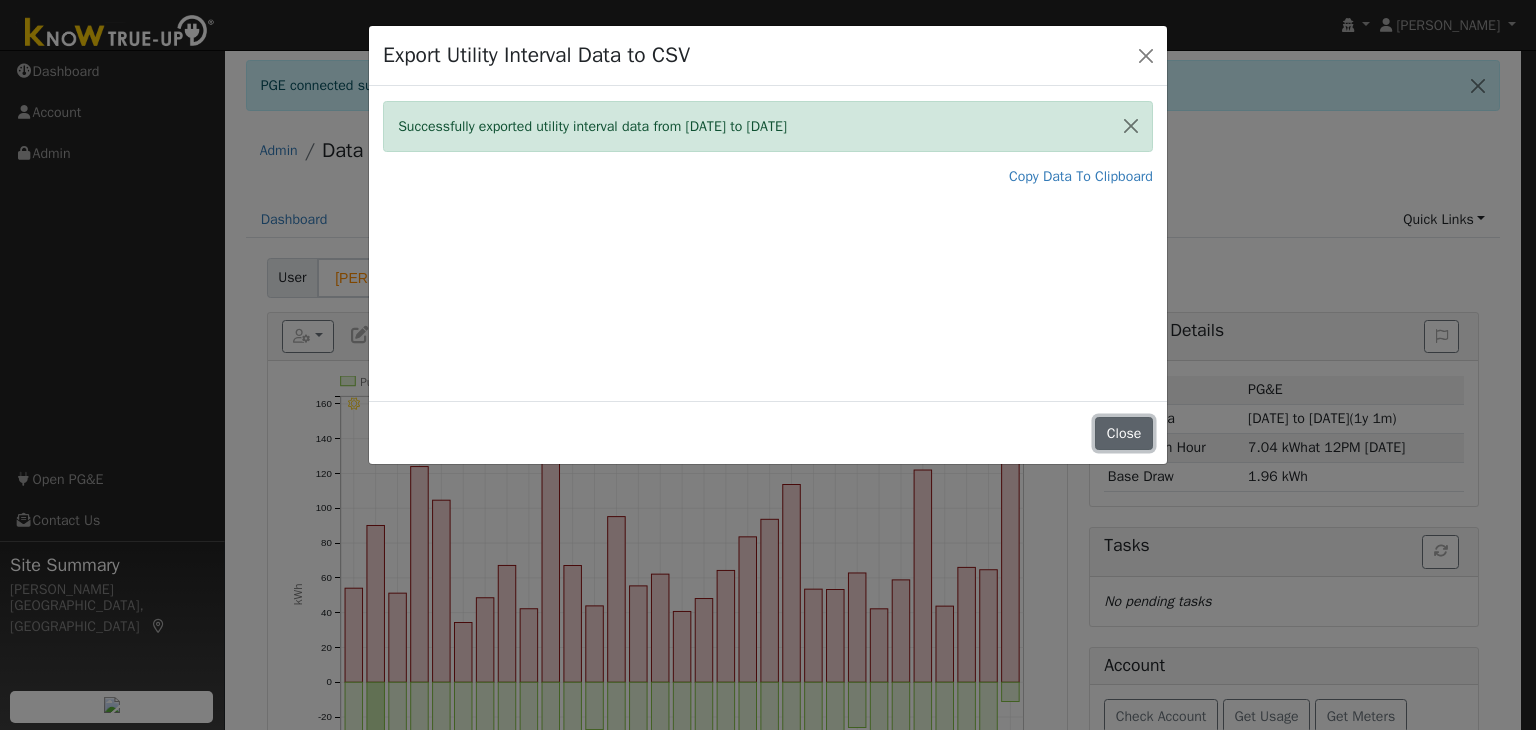 click on "Close" at bounding box center (1124, 434) 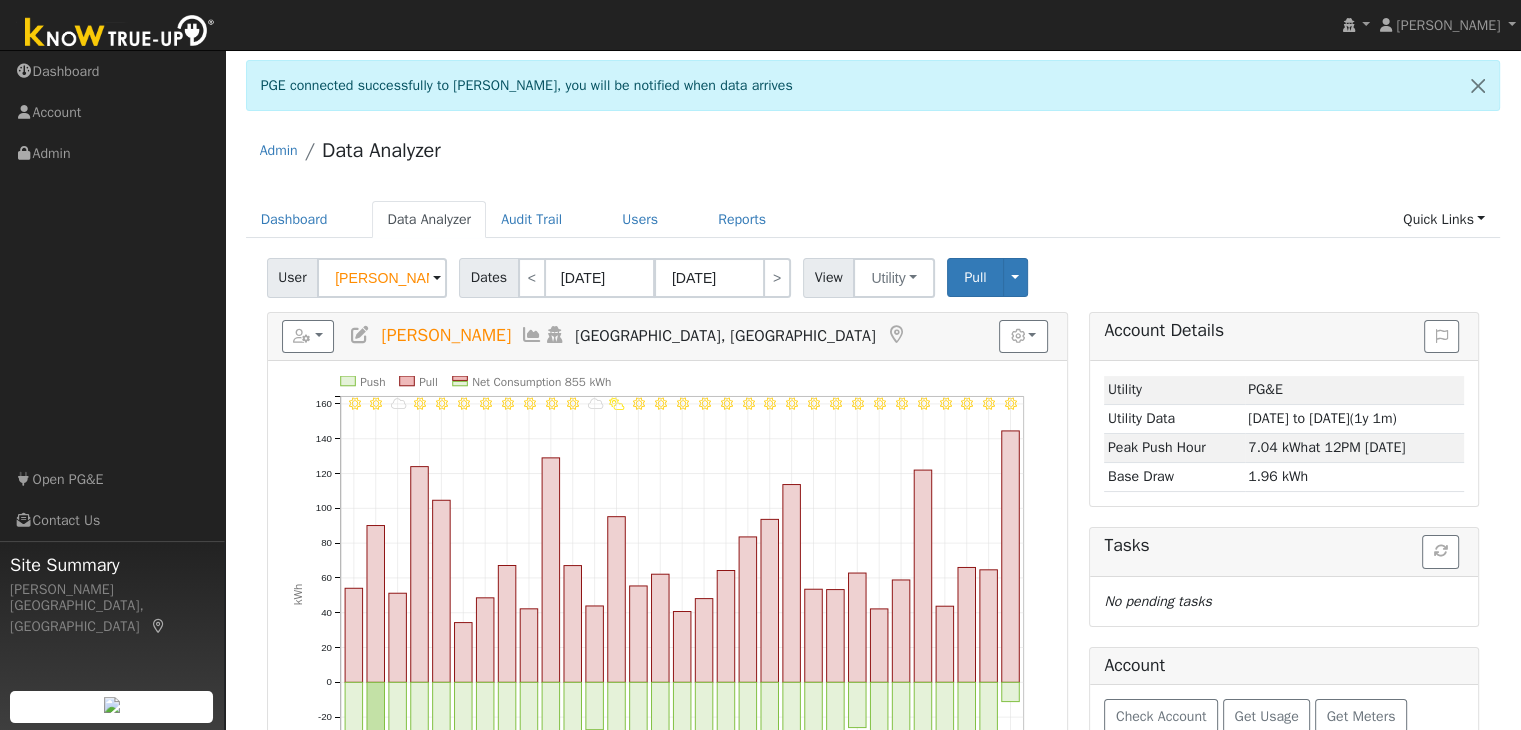 scroll, scrollTop: 0, scrollLeft: 0, axis: both 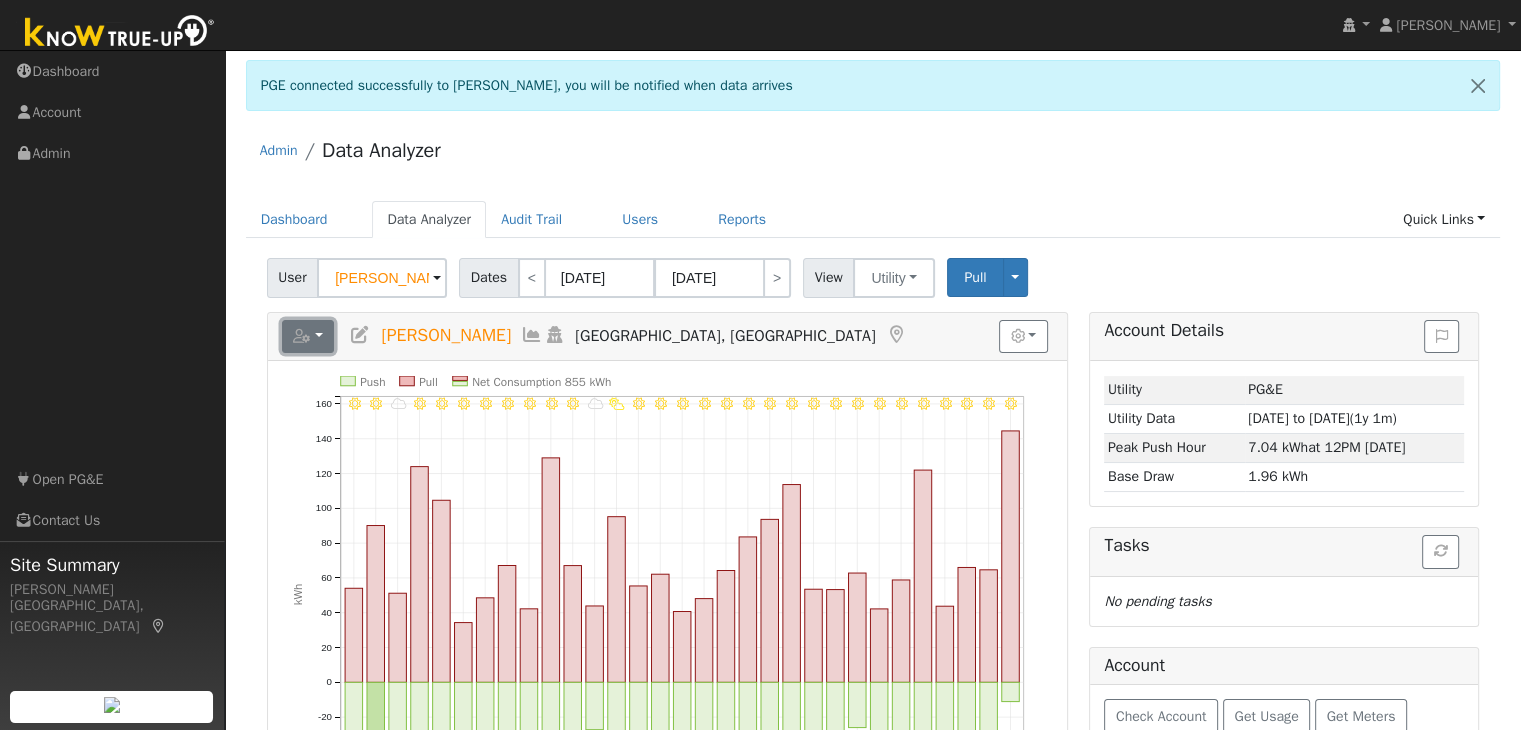 click at bounding box center (308, 337) 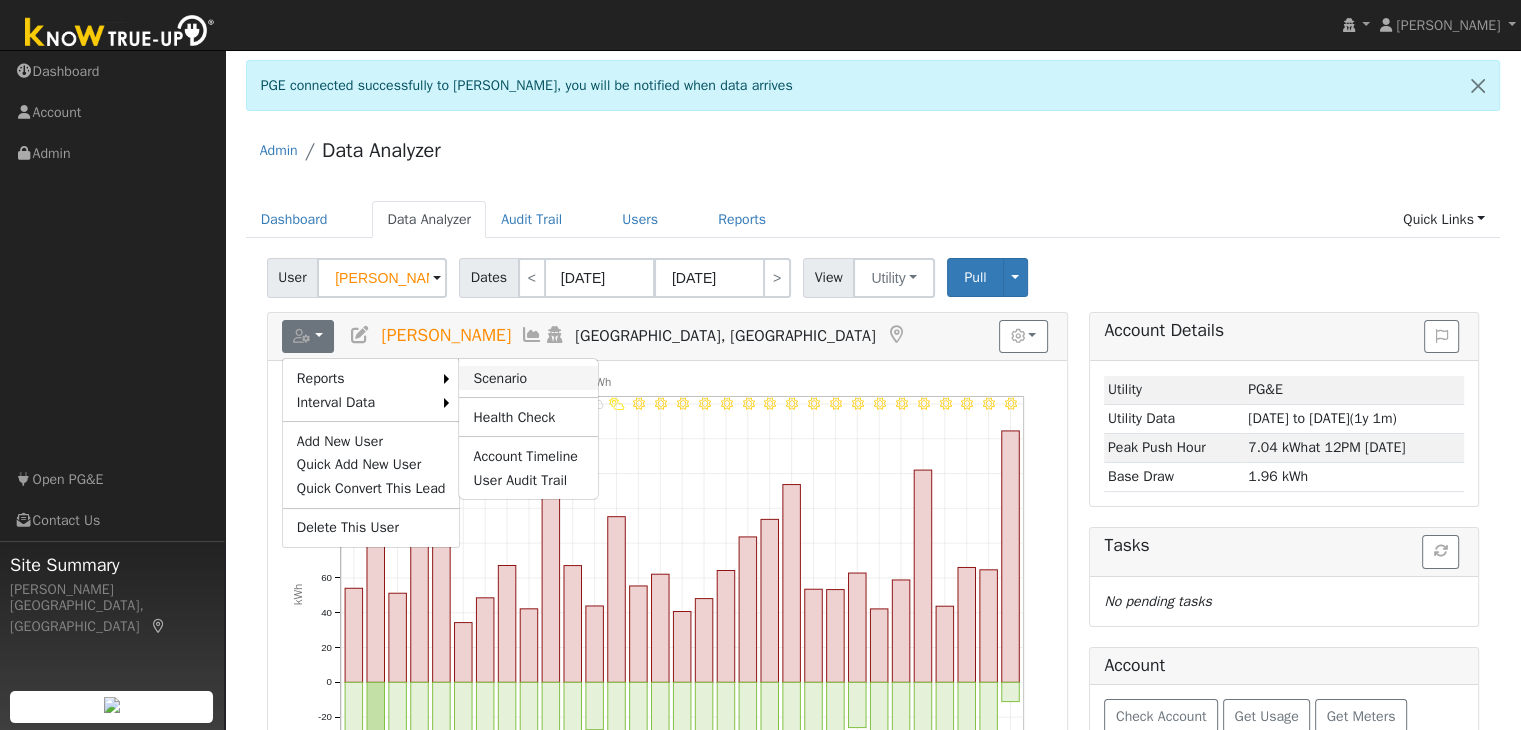 click on "Scenario" at bounding box center [528, 378] 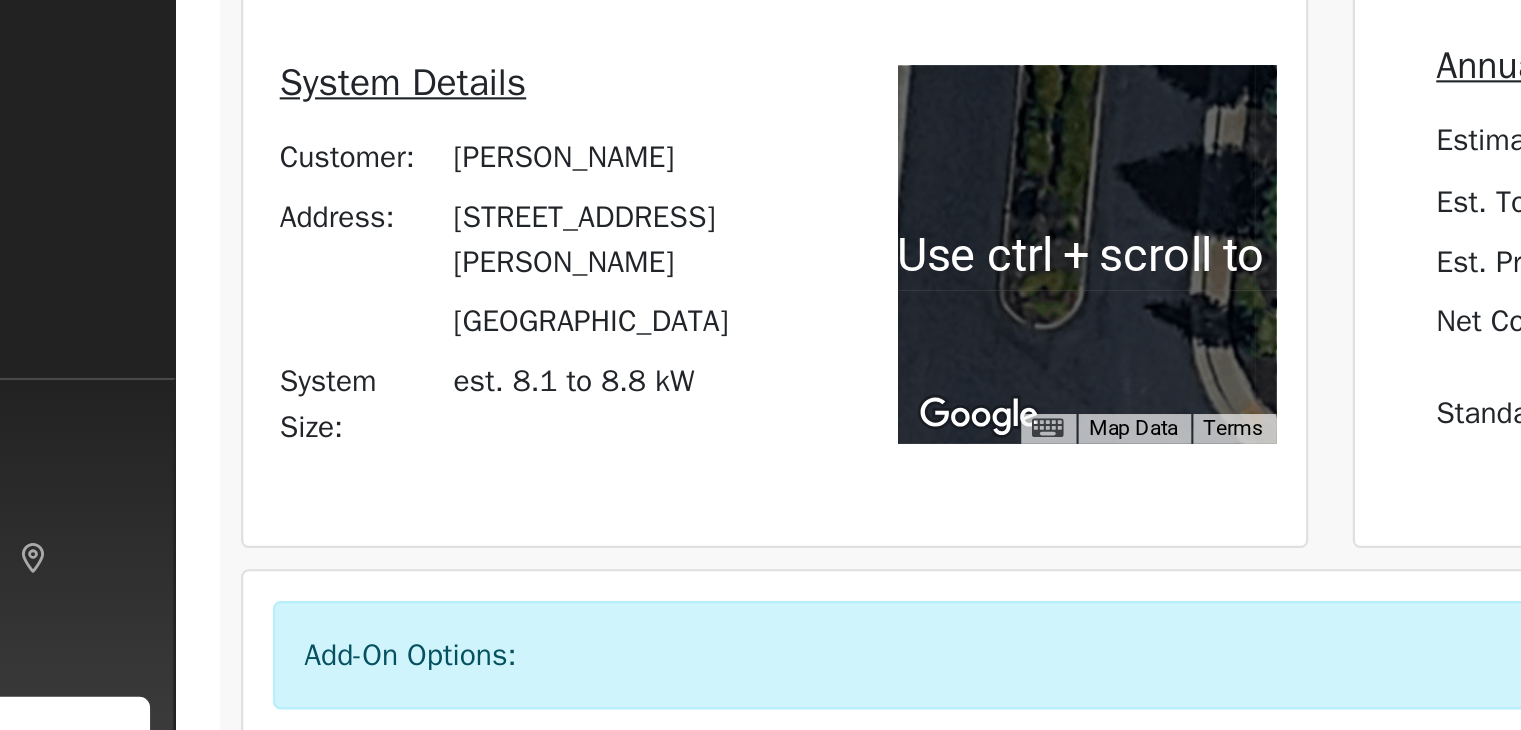 scroll, scrollTop: 111, scrollLeft: 0, axis: vertical 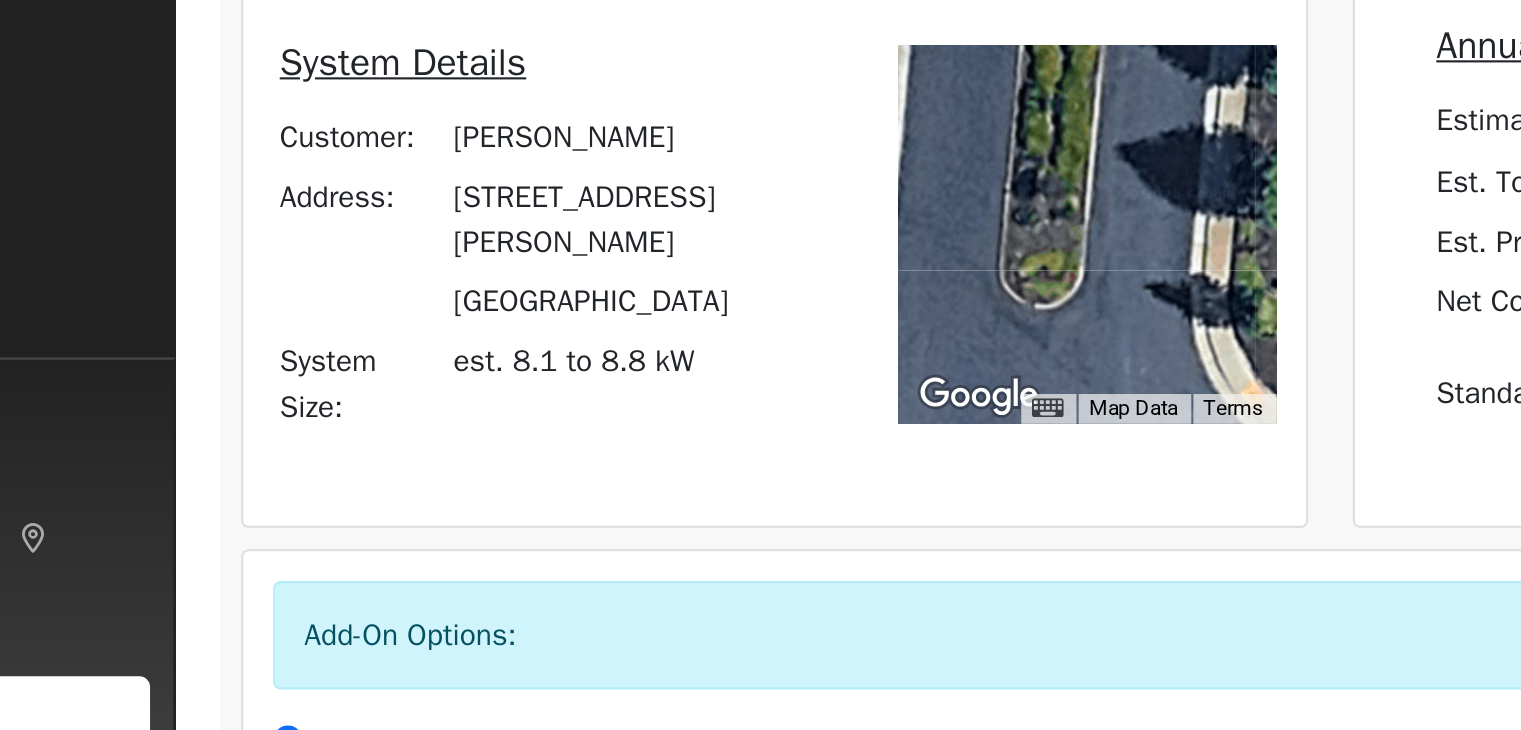 drag, startPoint x: 665, startPoint y: 512, endPoint x: 648, endPoint y: 488, distance: 29.410883 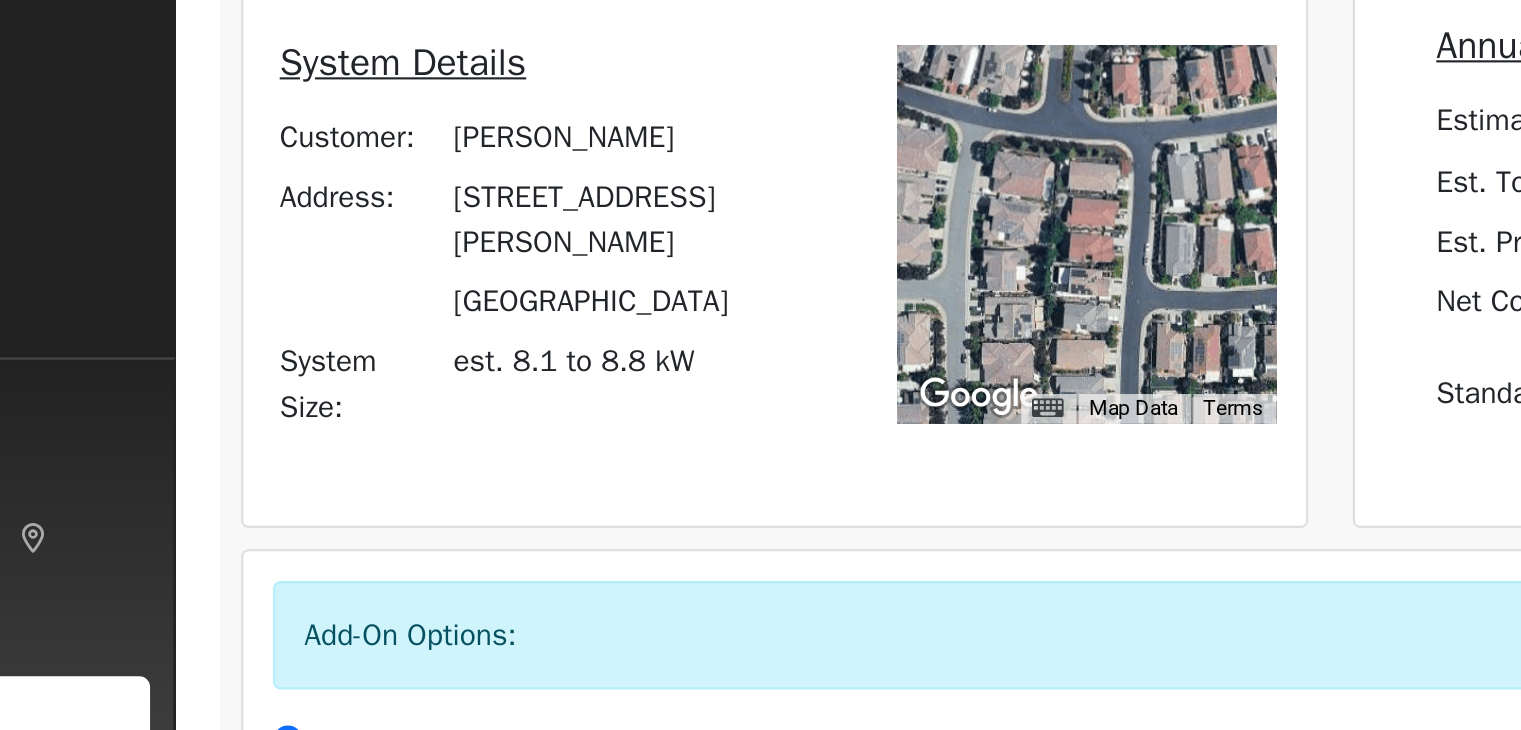 drag, startPoint x: 670, startPoint y: 530, endPoint x: 670, endPoint y: 422, distance: 108 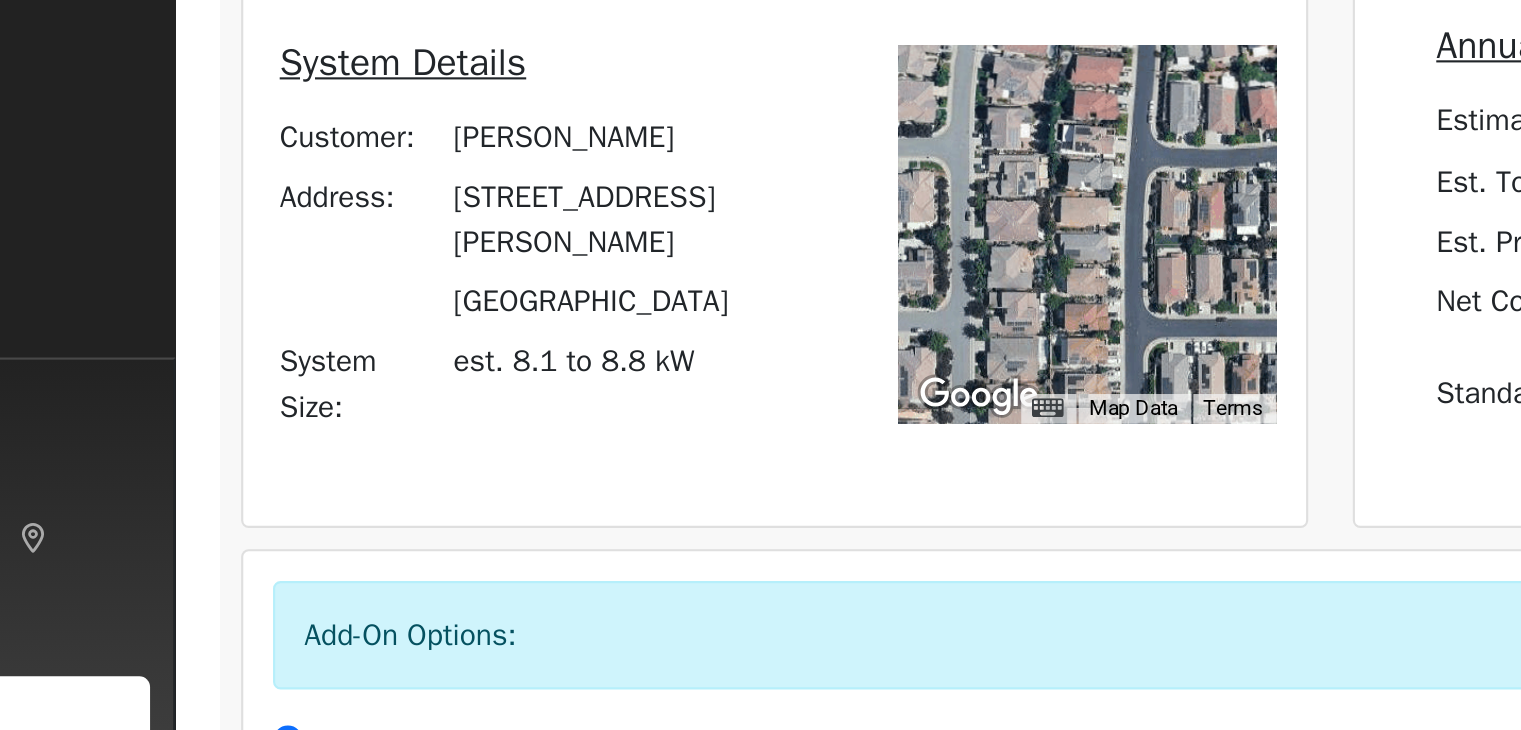 click at bounding box center (654, 483) 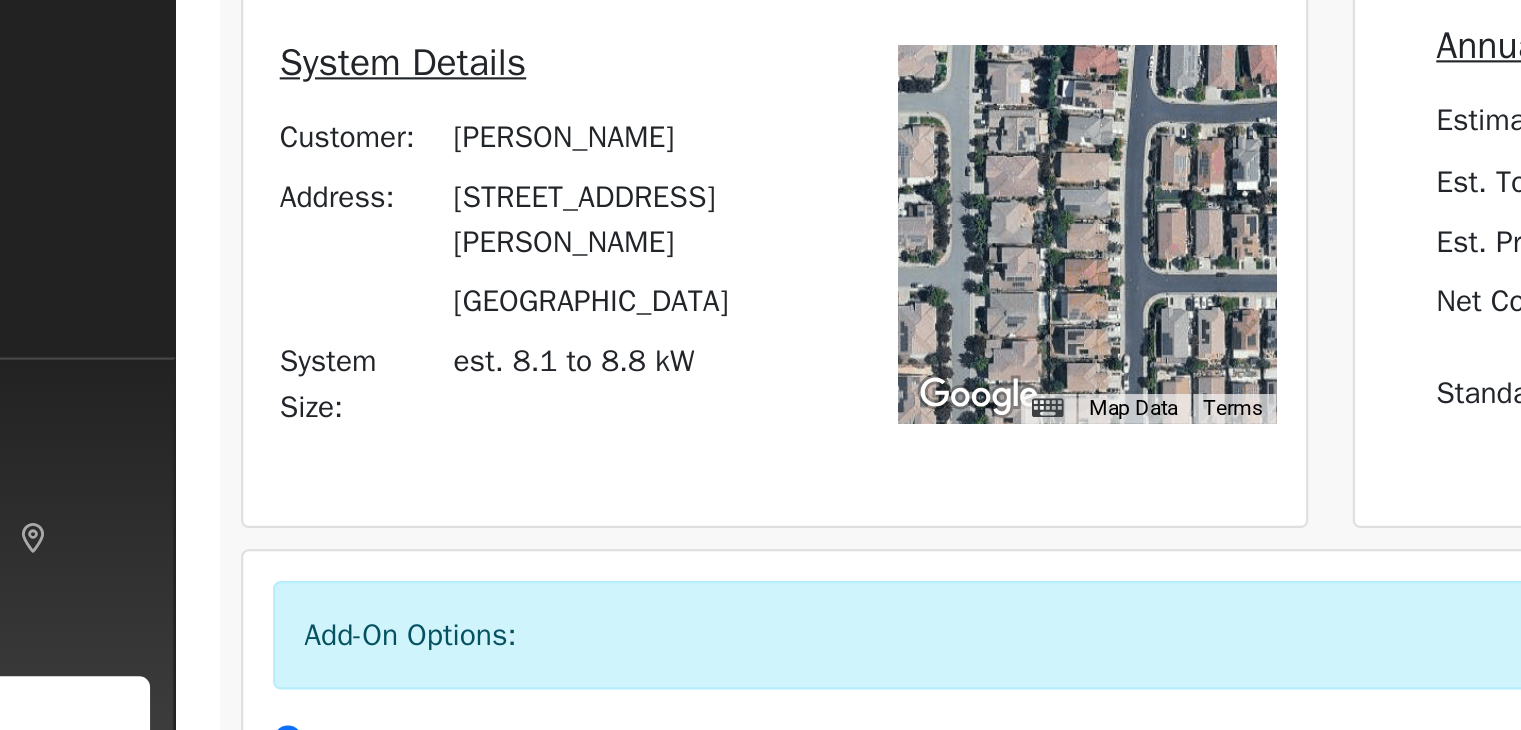 drag, startPoint x: 685, startPoint y: 518, endPoint x: 686, endPoint y: 493, distance: 25.019993 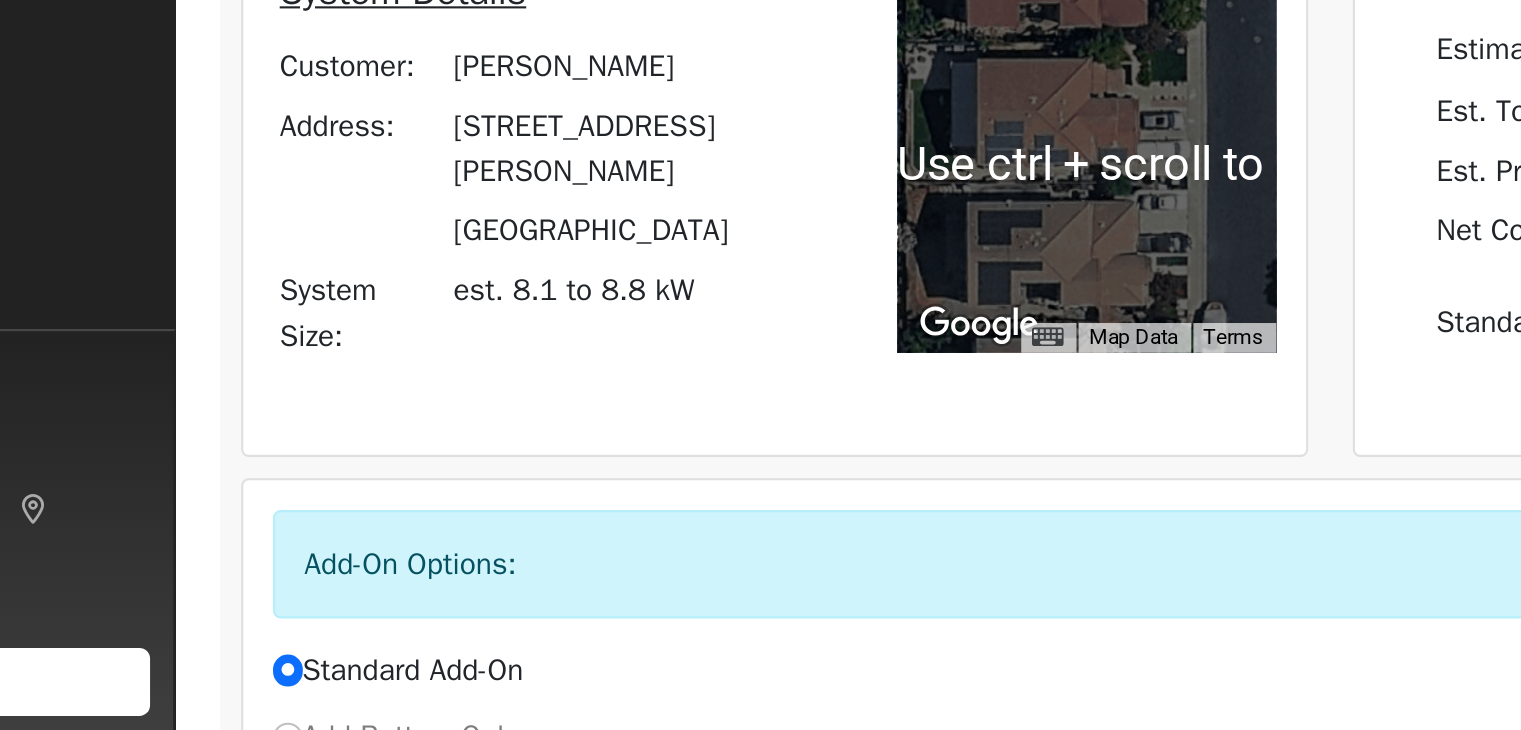 scroll, scrollTop: 130, scrollLeft: 0, axis: vertical 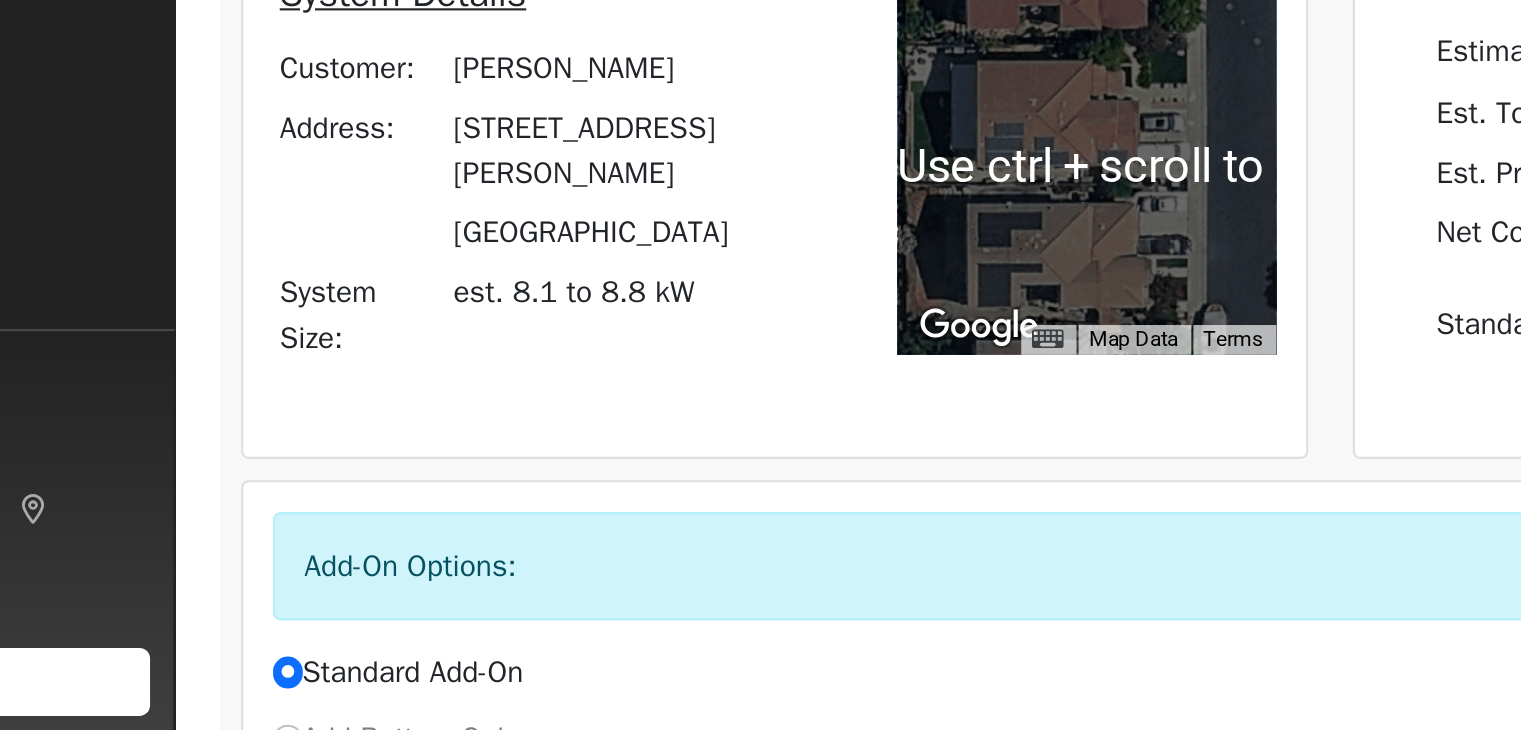 click at bounding box center (654, 464) 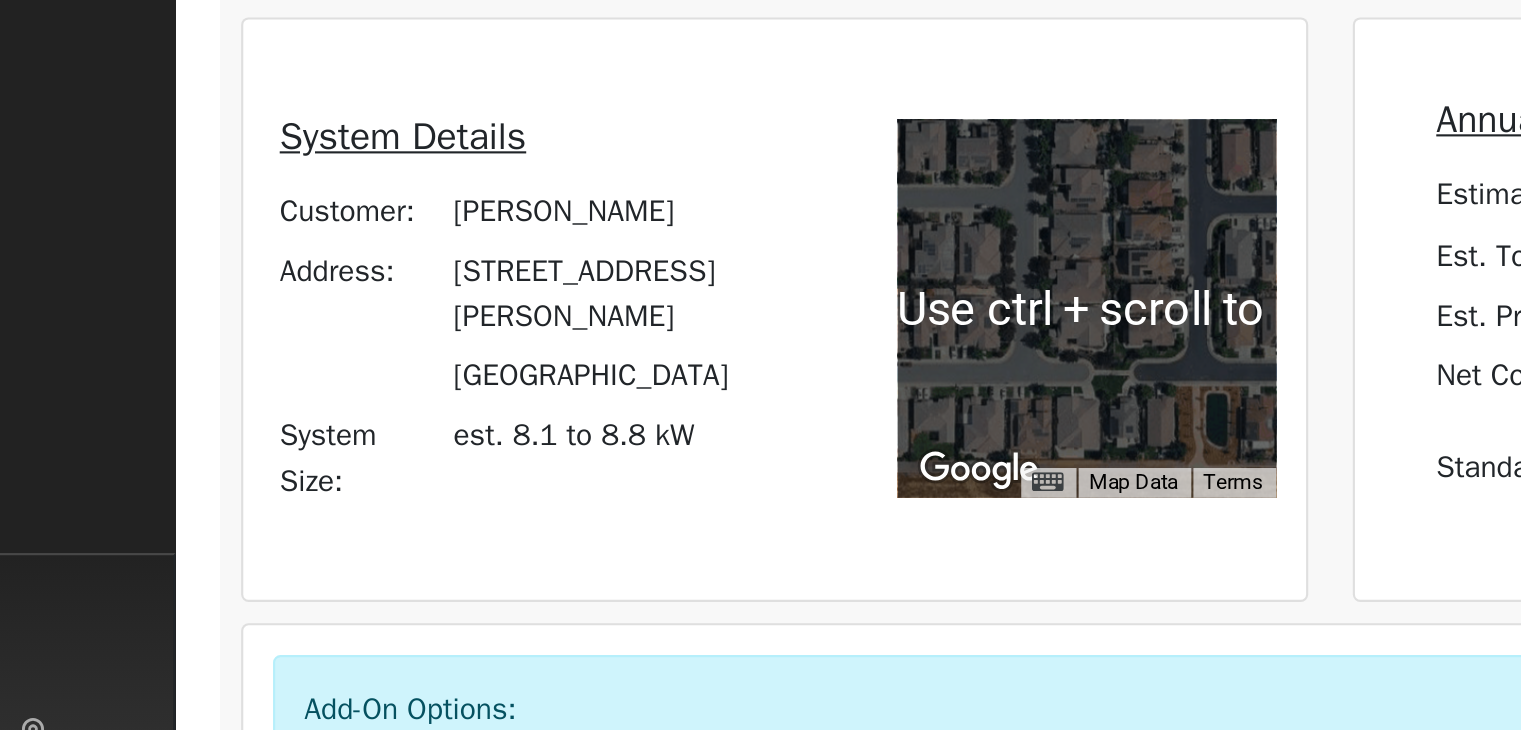 scroll, scrollTop: 168, scrollLeft: 0, axis: vertical 